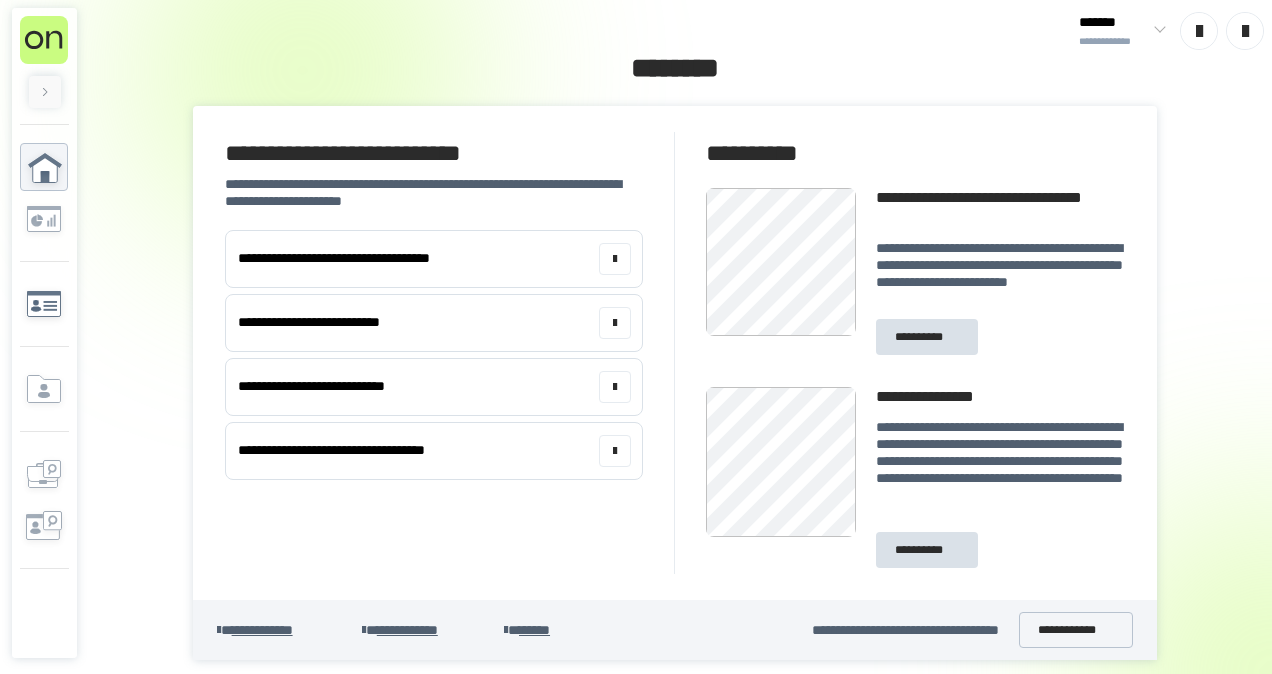 scroll, scrollTop: 0, scrollLeft: 0, axis: both 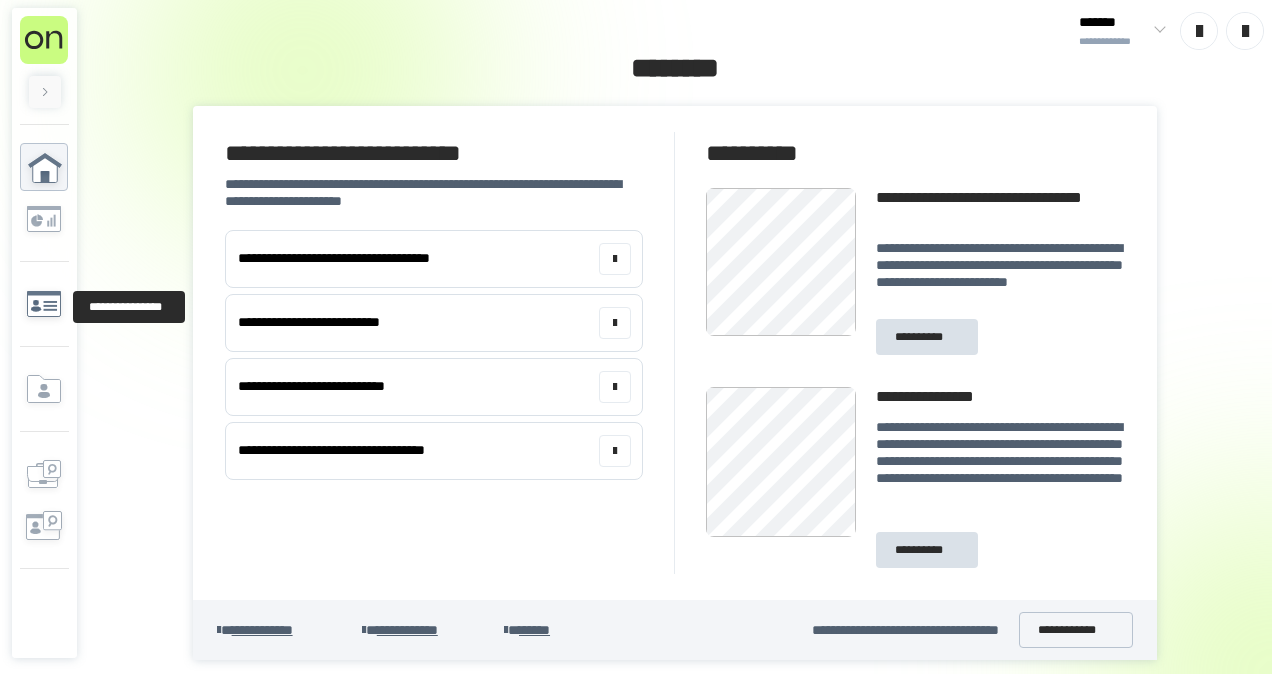 click 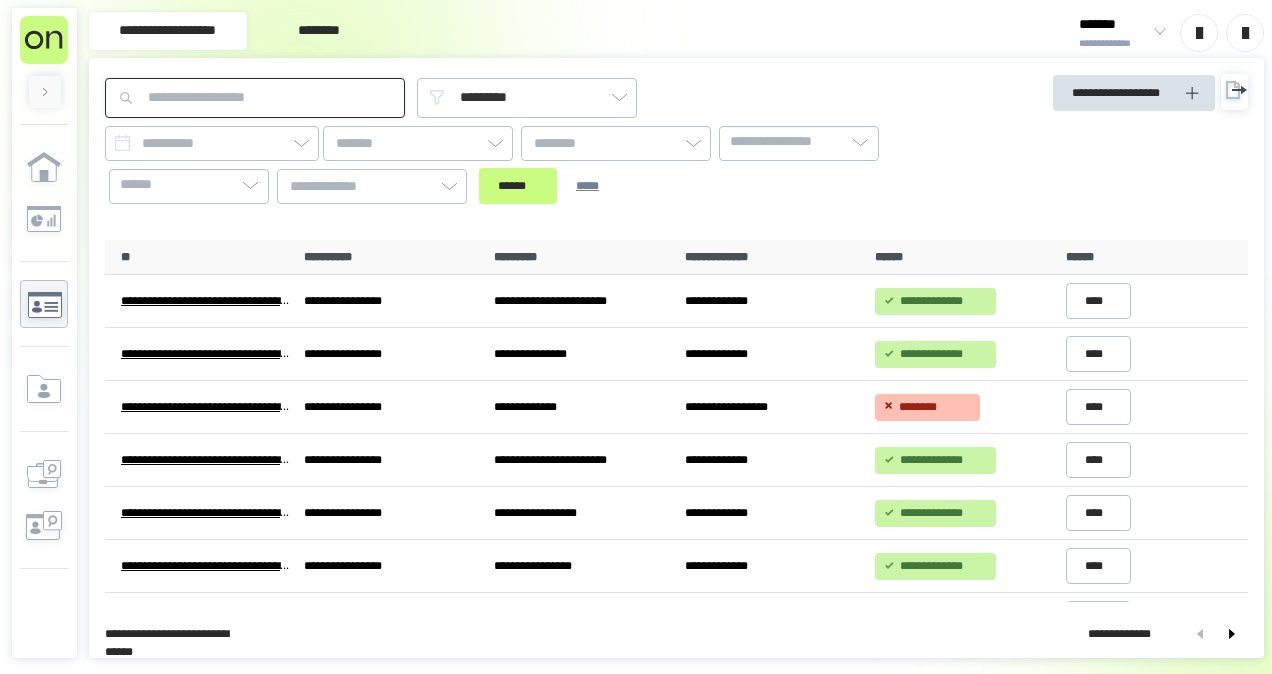 click at bounding box center (255, 98) 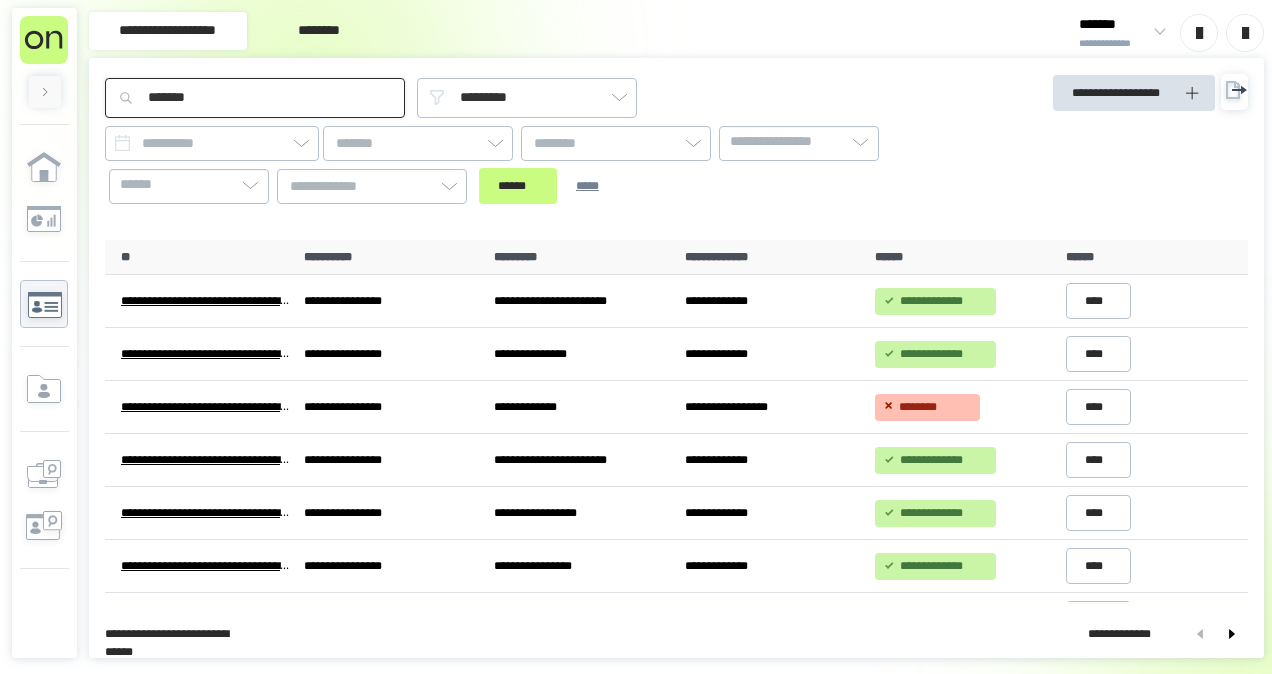type on "*******" 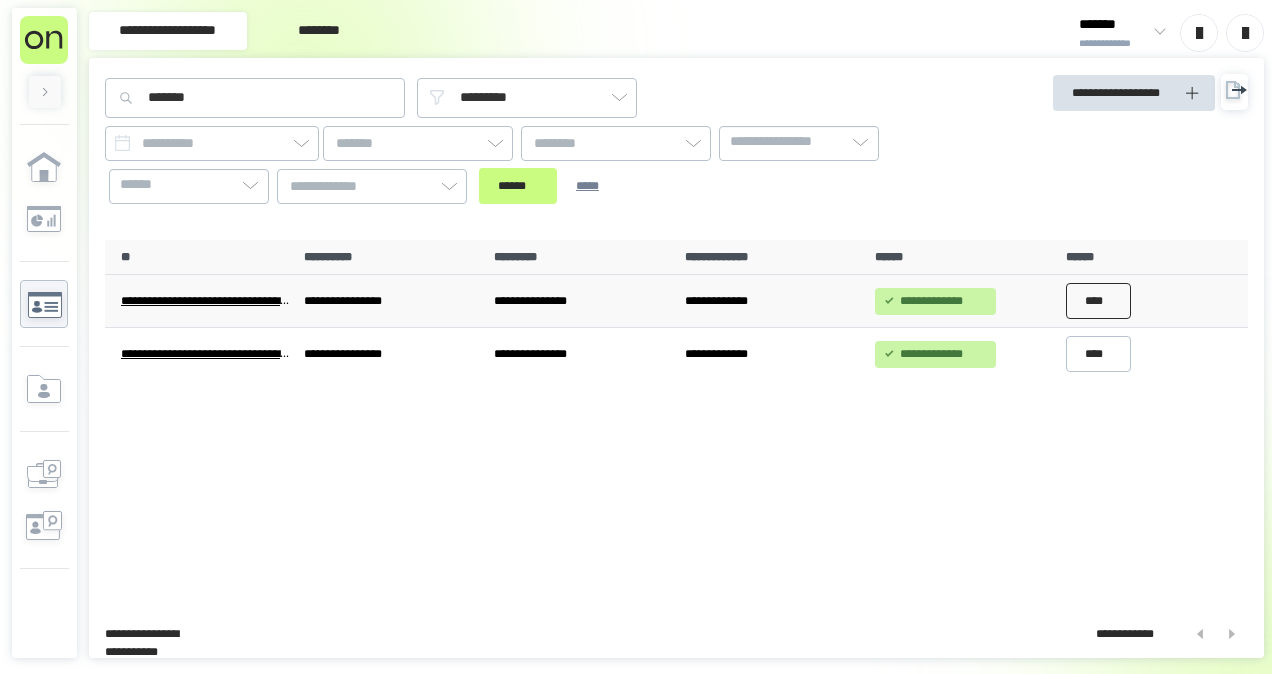 click on "****" at bounding box center (1099, 301) 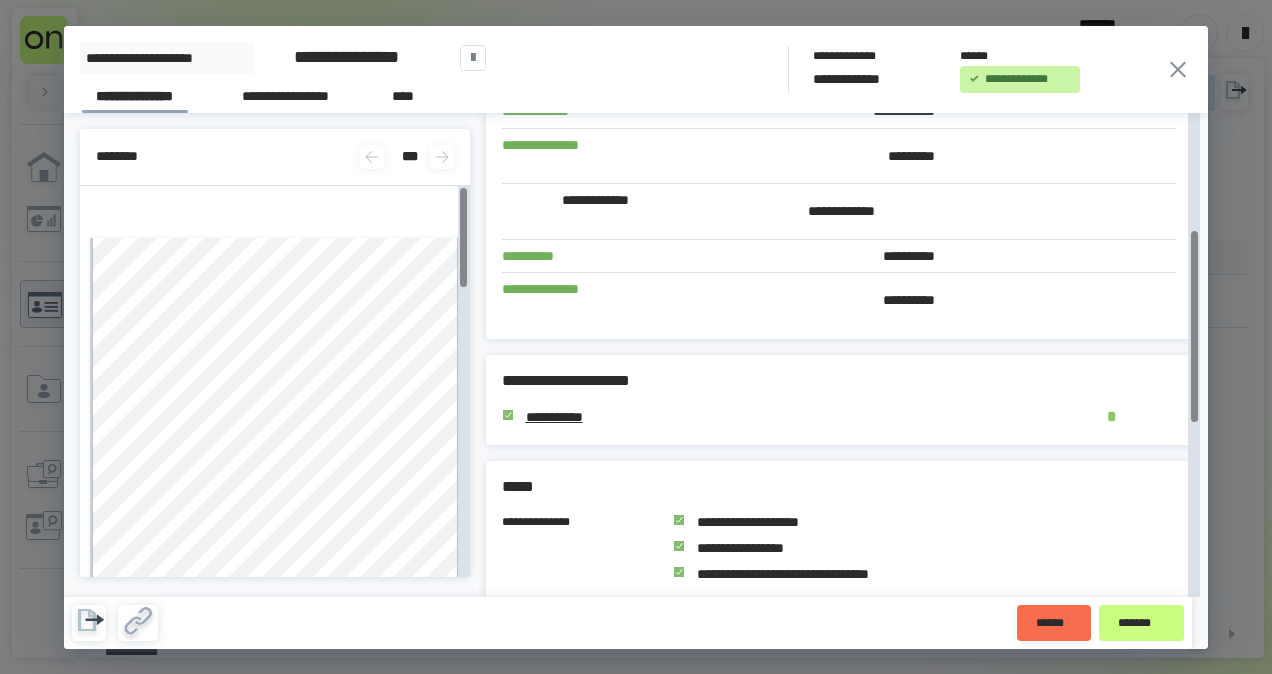 scroll, scrollTop: 293, scrollLeft: 0, axis: vertical 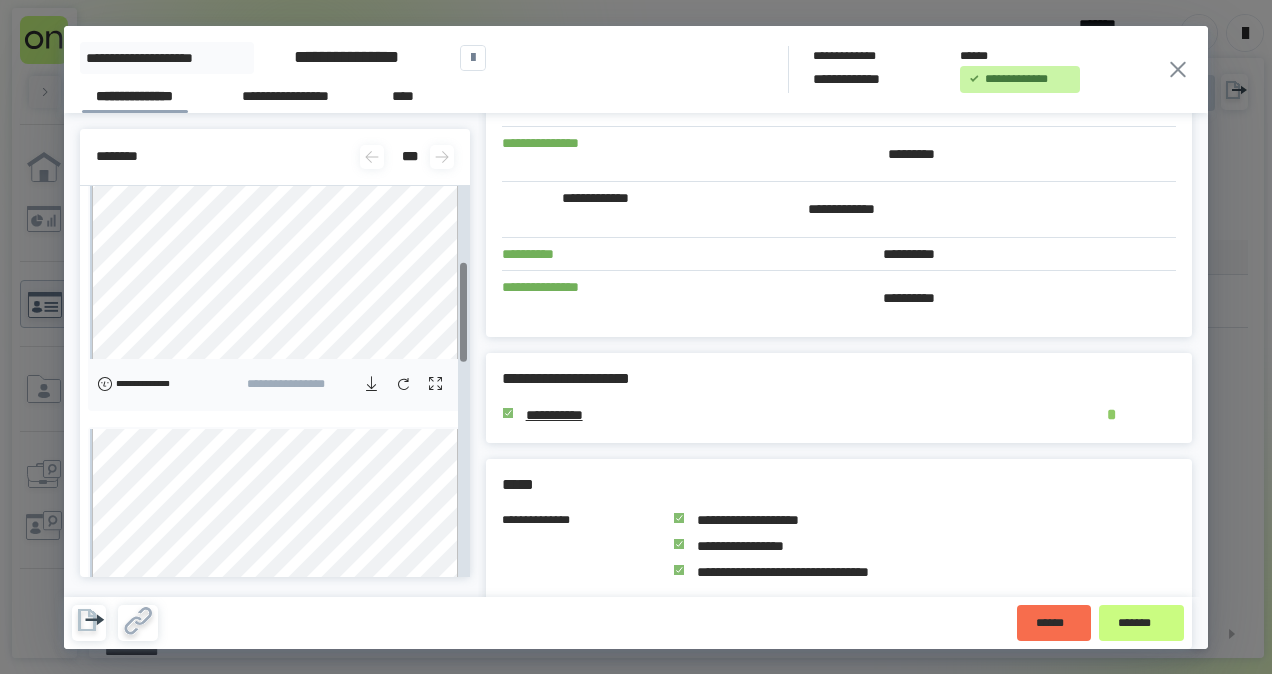 click at bounding box center (372, 384) 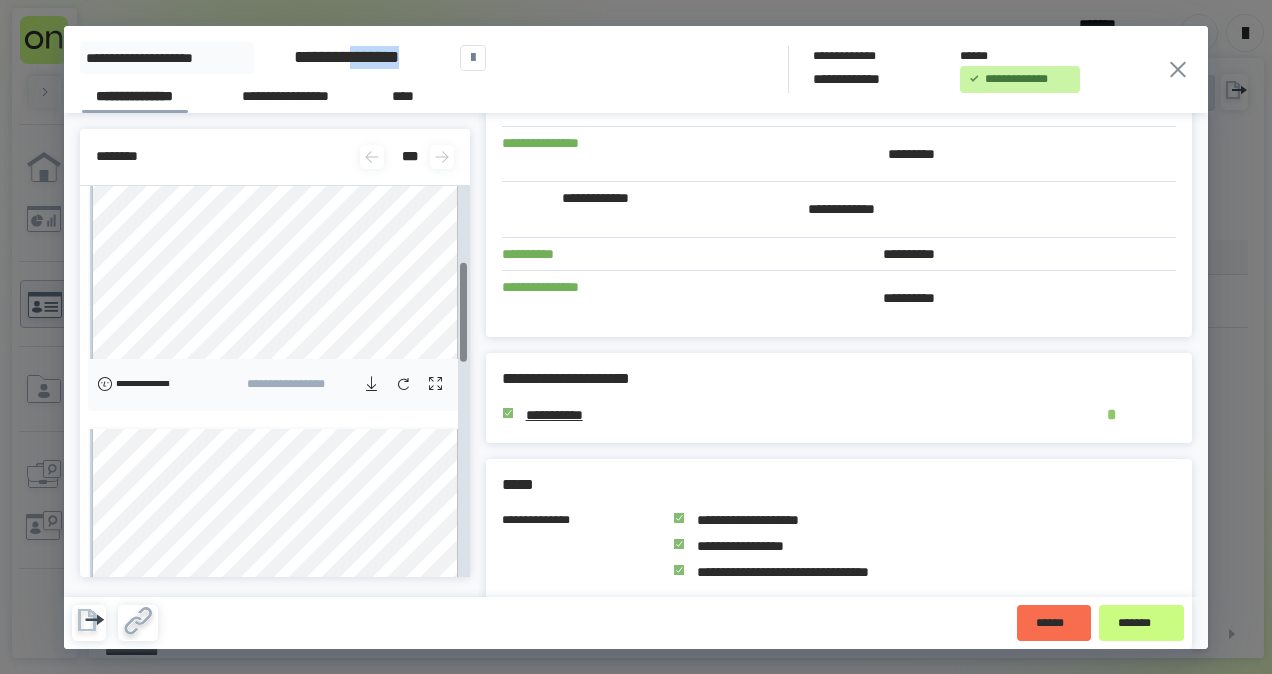 click on "**********" at bounding box center (346, 57) 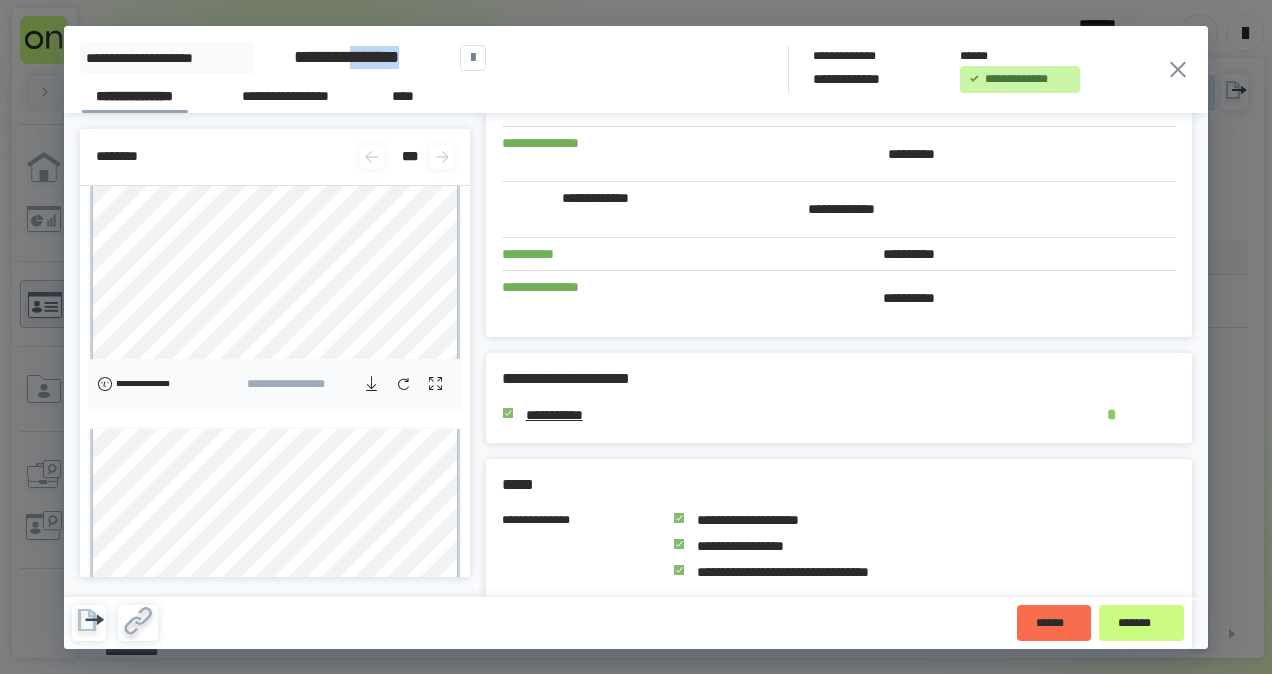click on "**********" at bounding box center [346, 57] 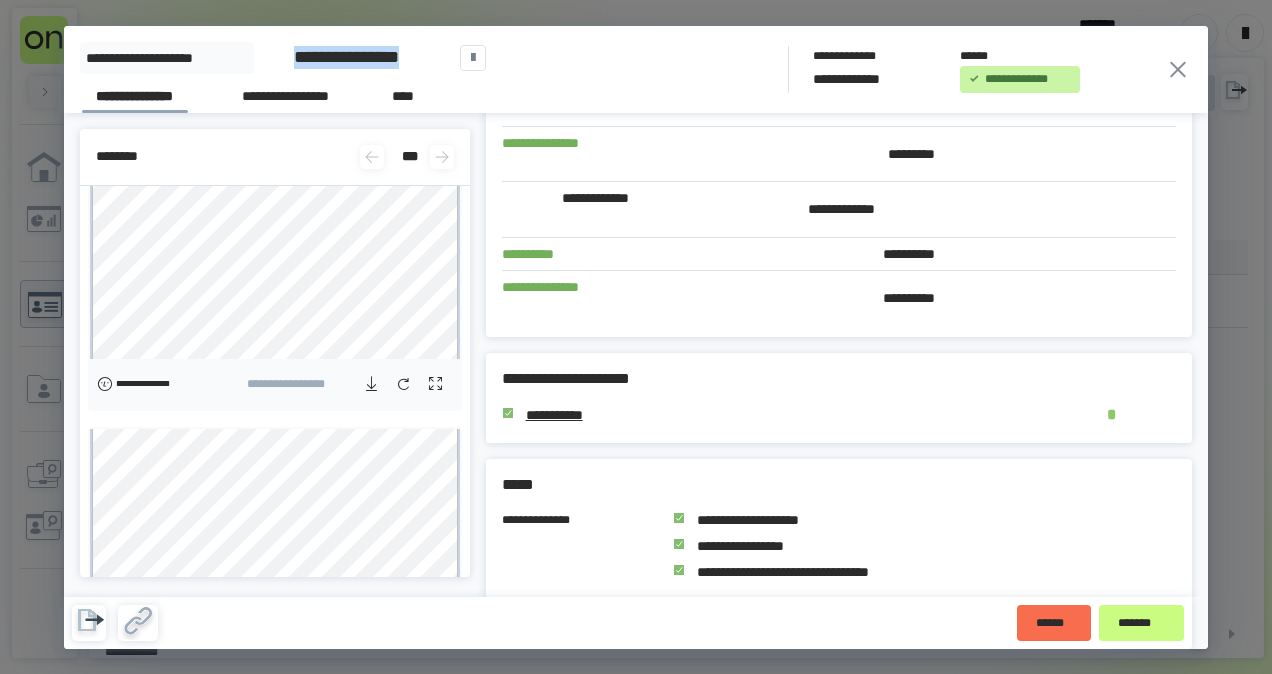 click on "**********" at bounding box center (346, 57) 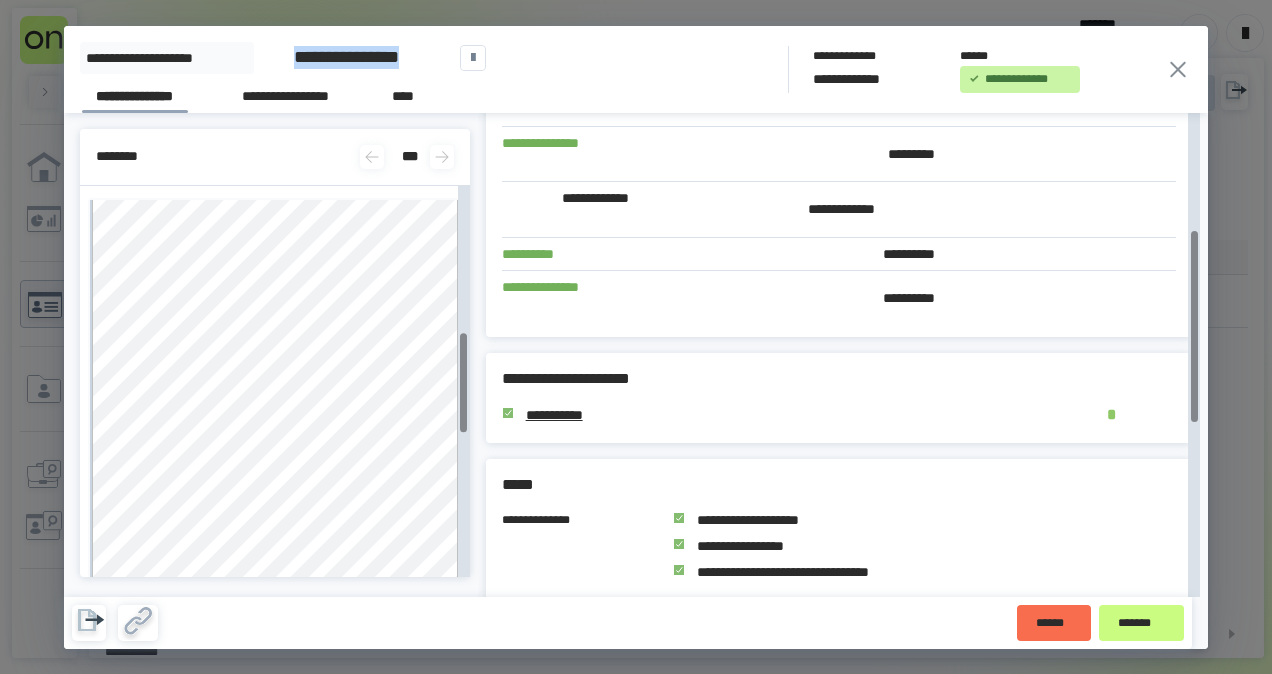 scroll, scrollTop: 599, scrollLeft: 0, axis: vertical 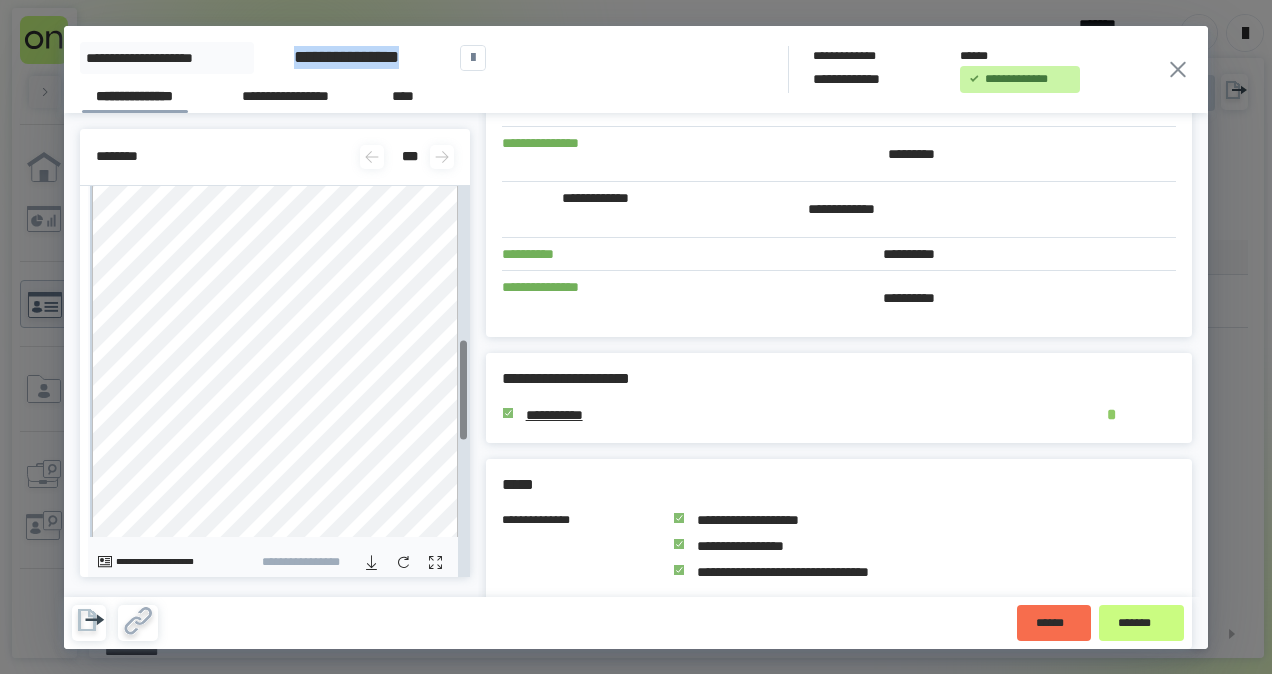 click 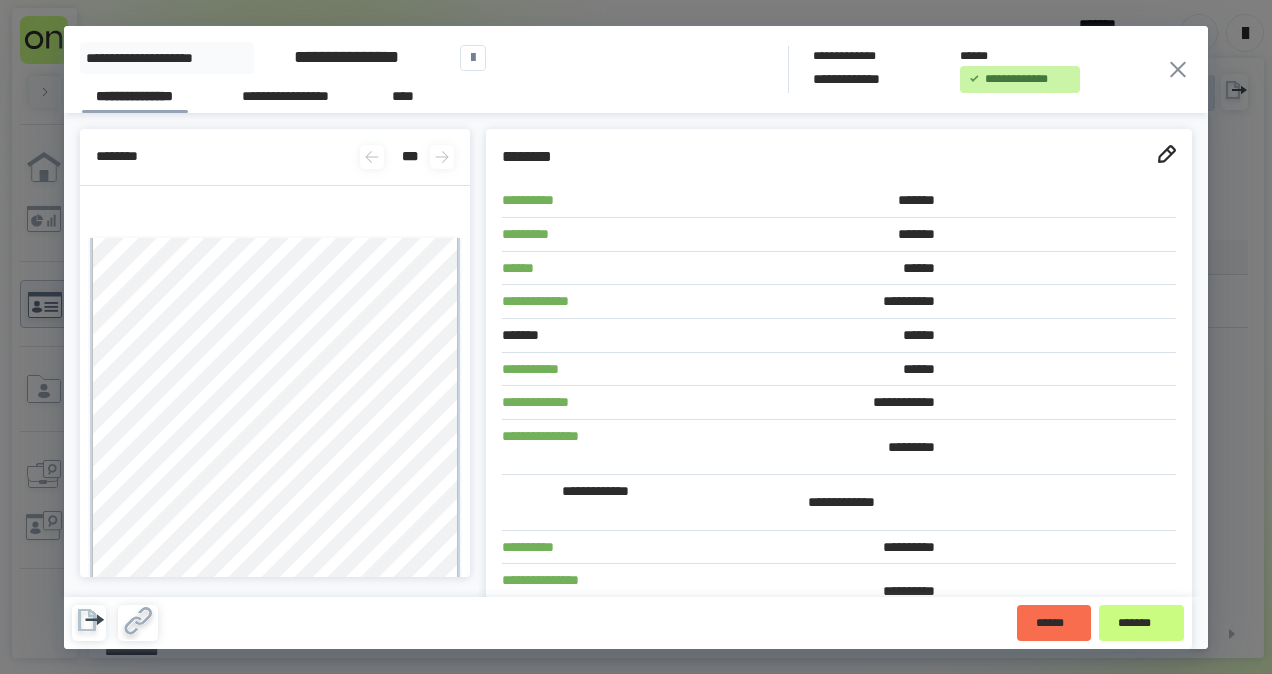 scroll, scrollTop: 0, scrollLeft: 0, axis: both 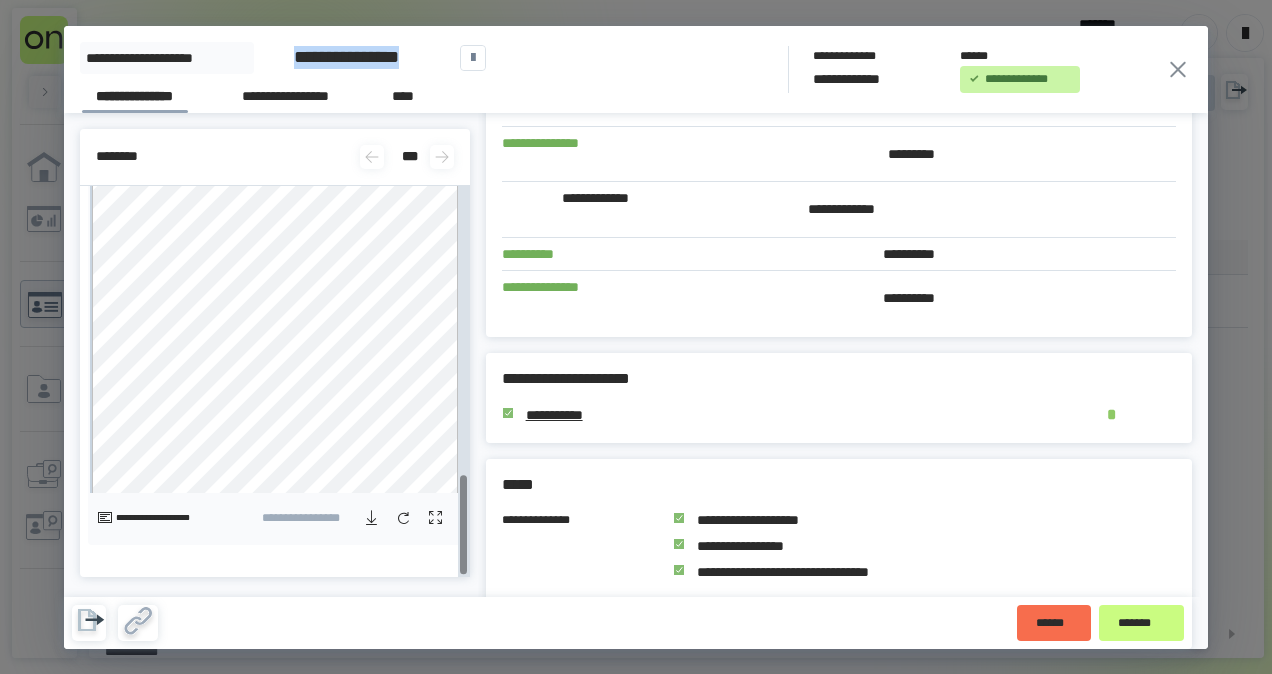 click 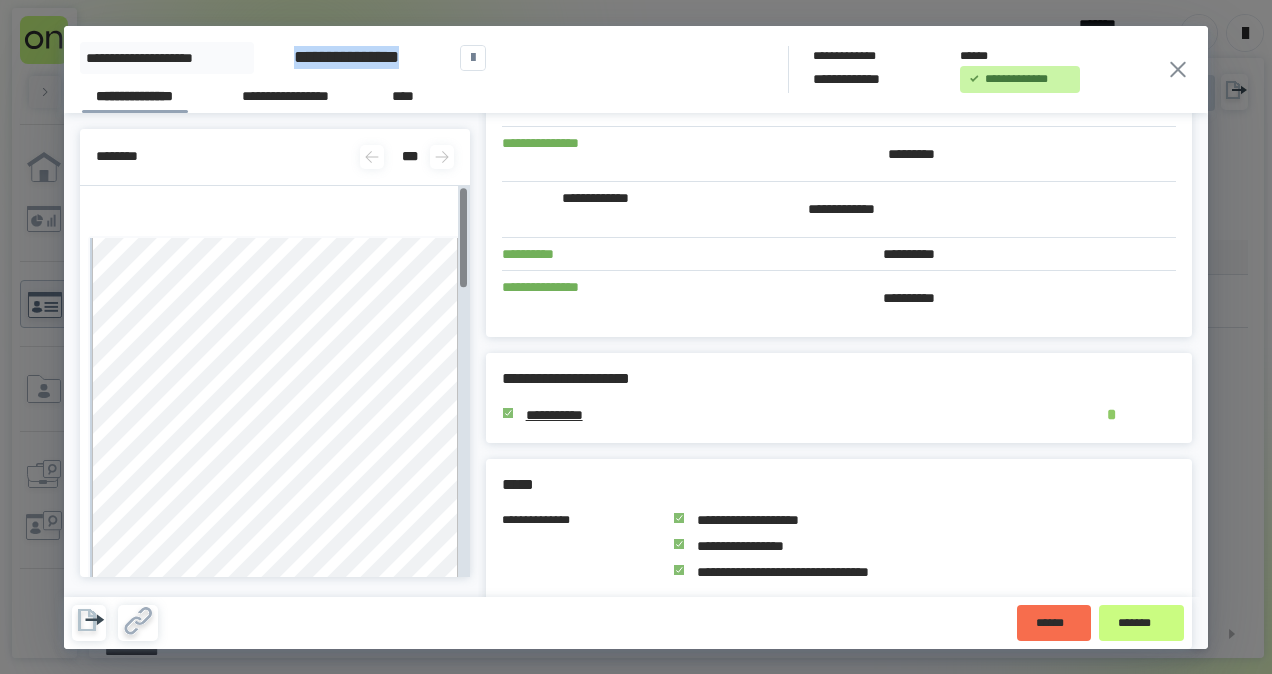 scroll, scrollTop: 1, scrollLeft: 0, axis: vertical 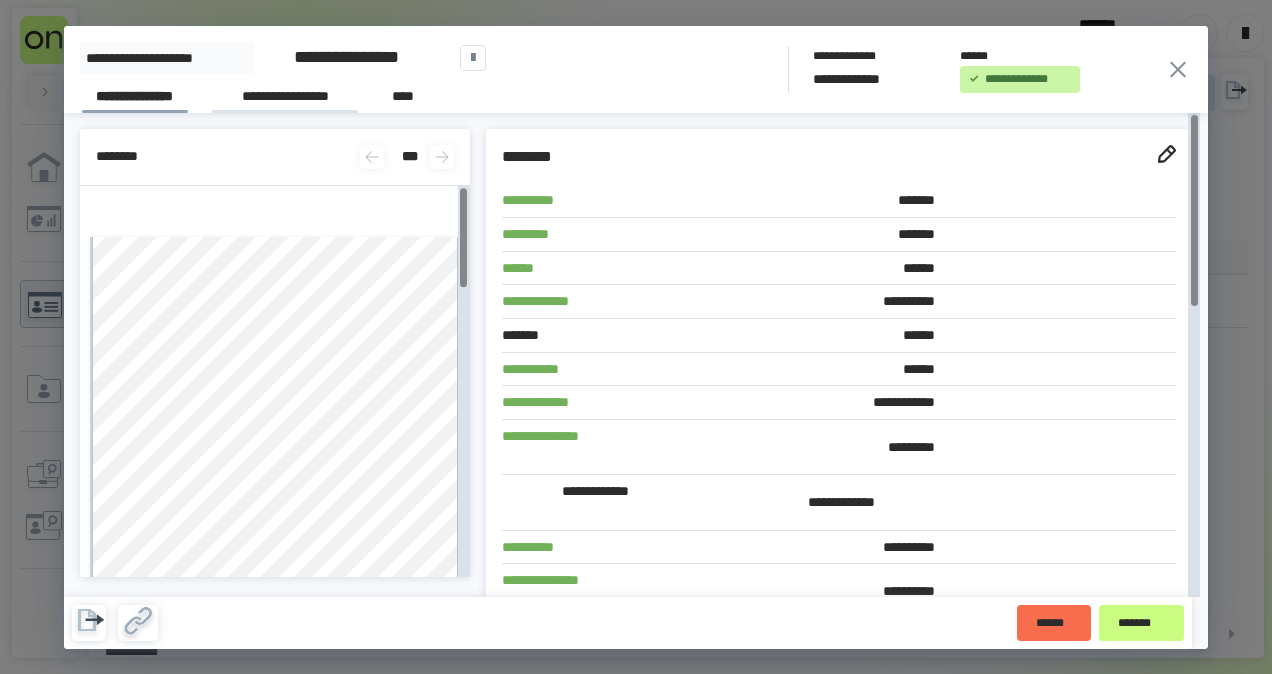 click on "**********" at bounding box center (285, 99) 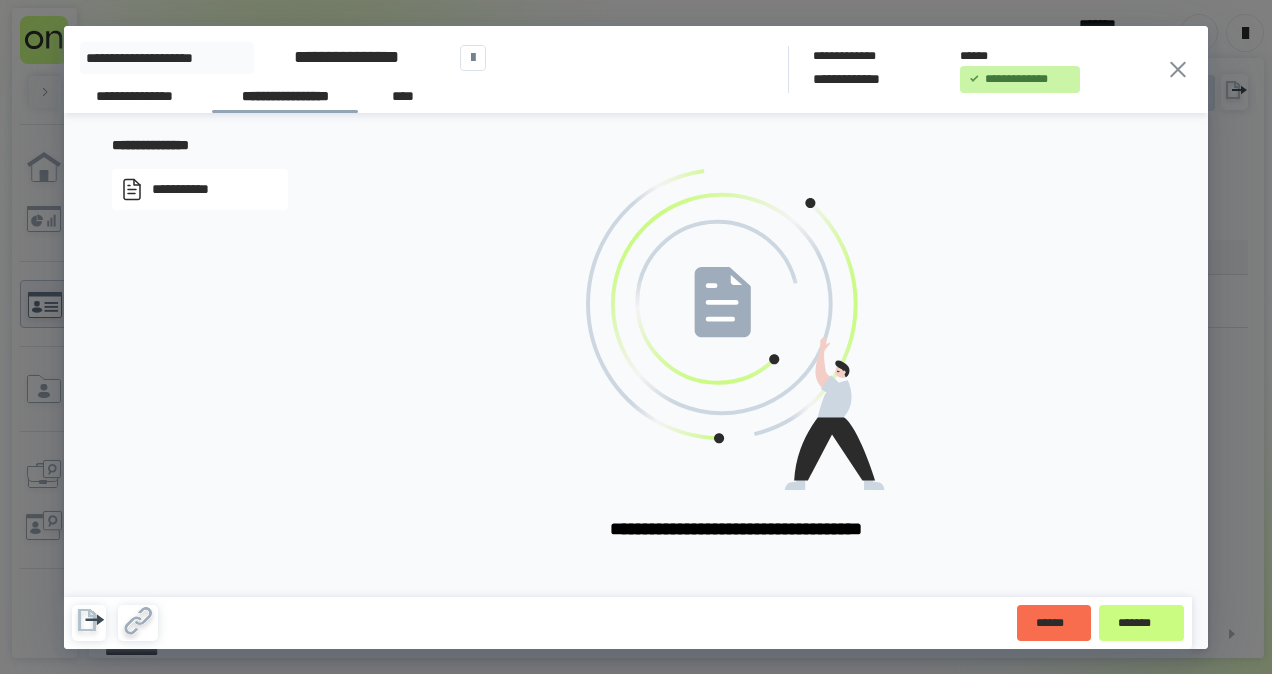 click on "**********" at bounding box center (193, 190) 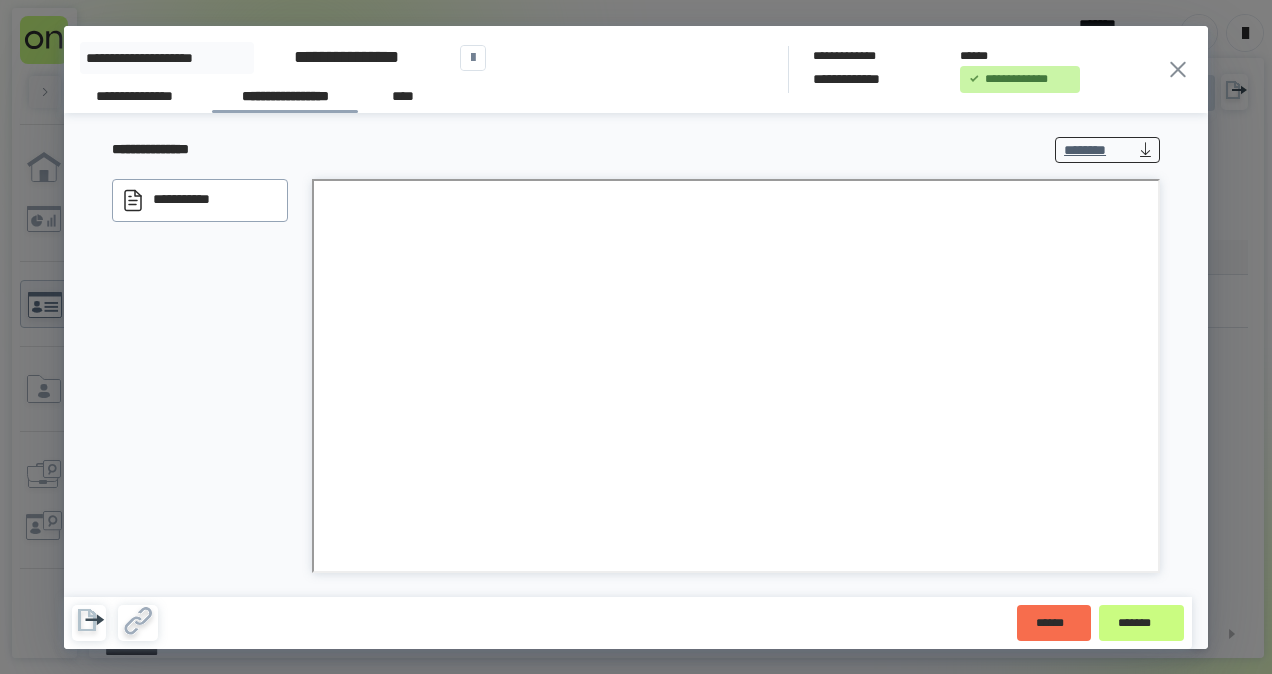 click on "********" at bounding box center (1097, 149) 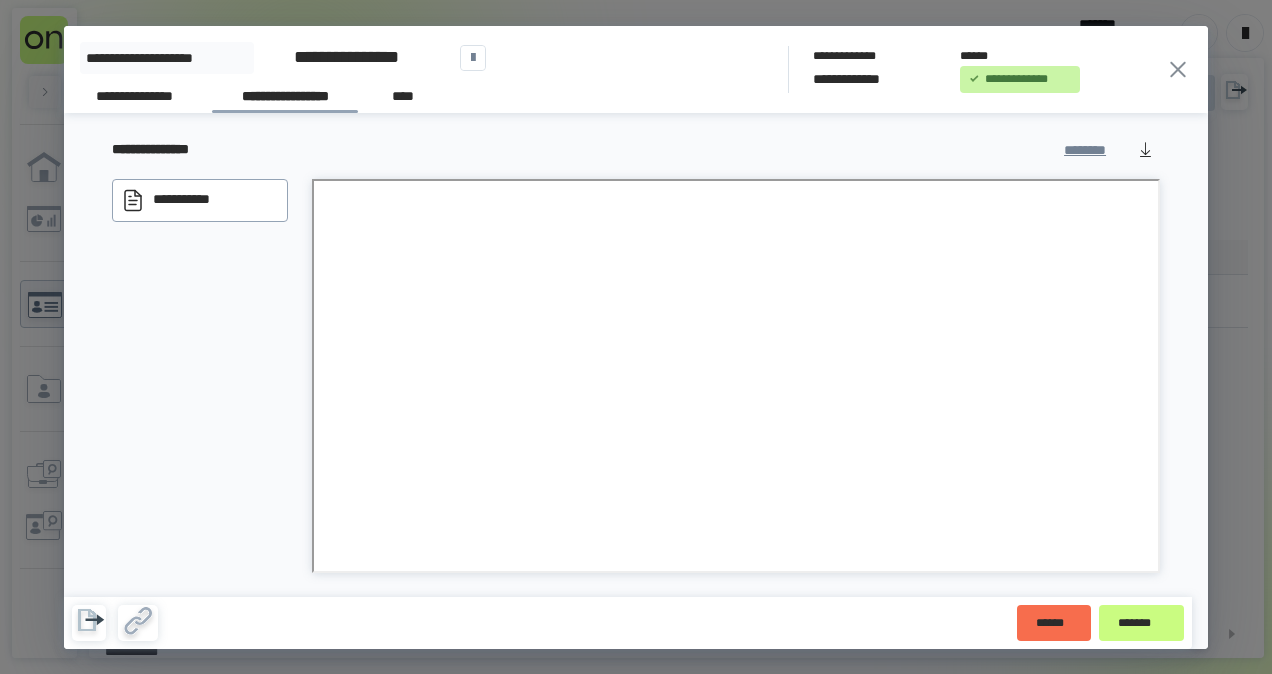 click on "**********" at bounding box center (346, 57) 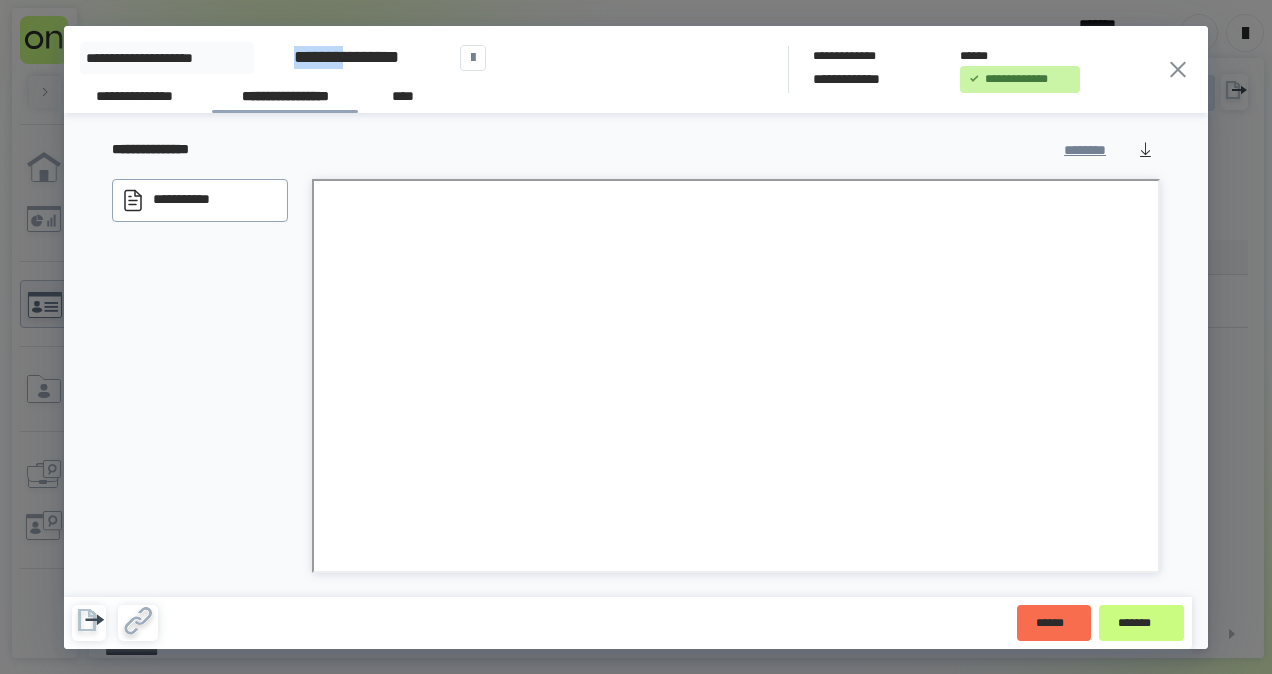 click on "**********" at bounding box center (346, 57) 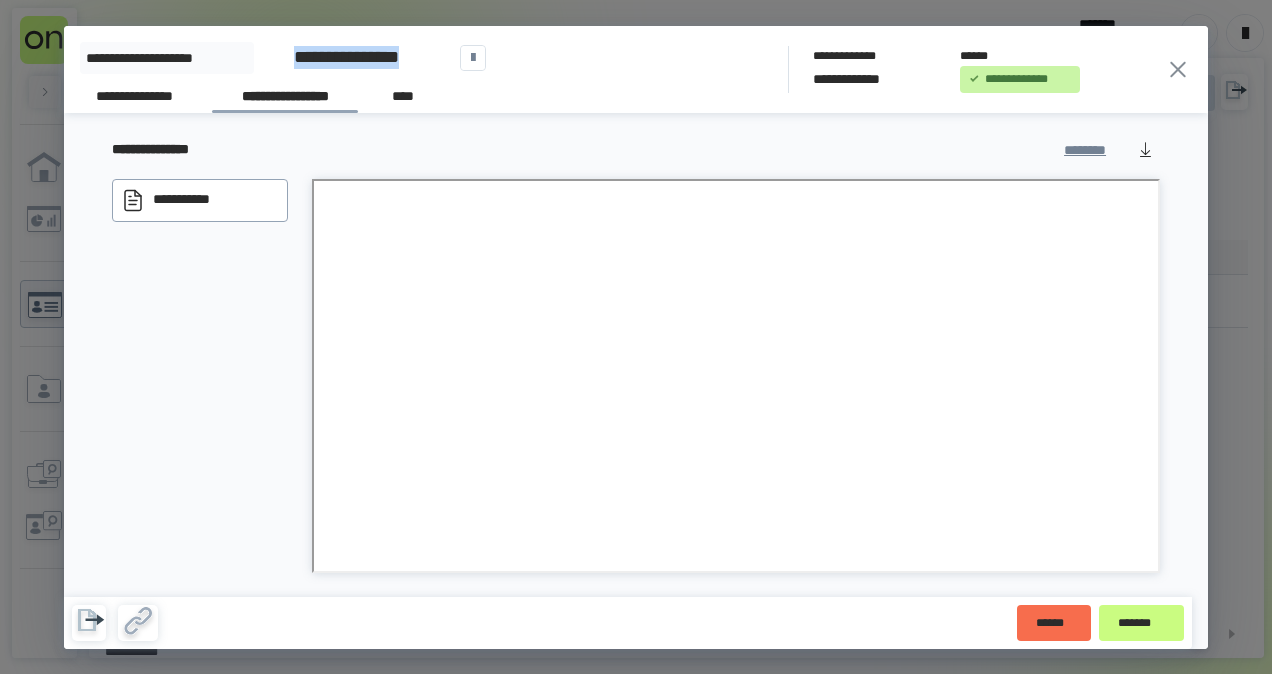 click on "**********" at bounding box center (346, 57) 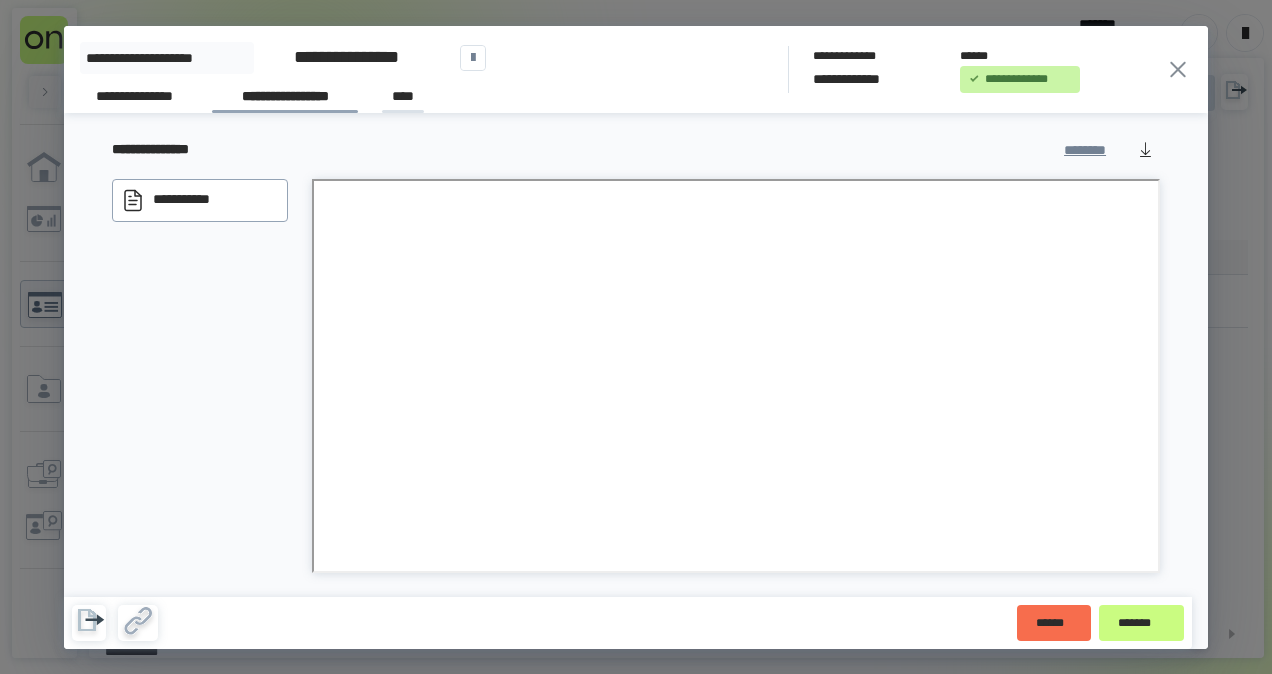 click on "****" at bounding box center (402, 99) 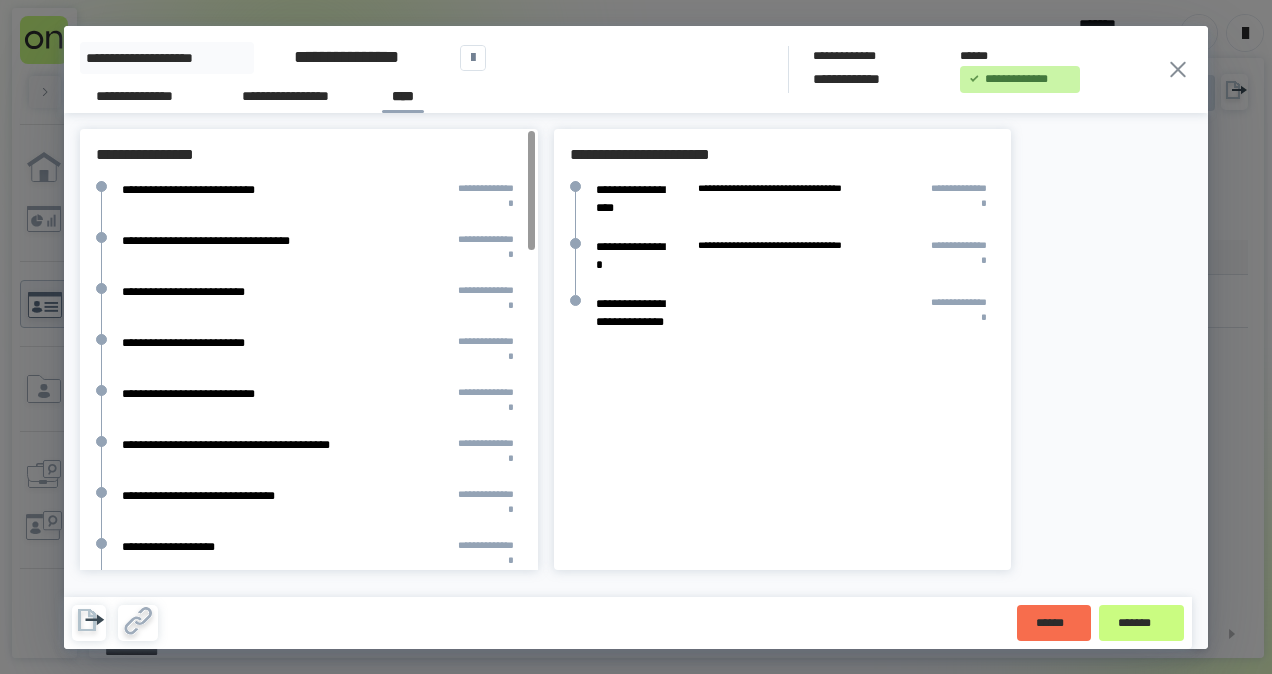 click on "**********" at bounding box center (265, 77) 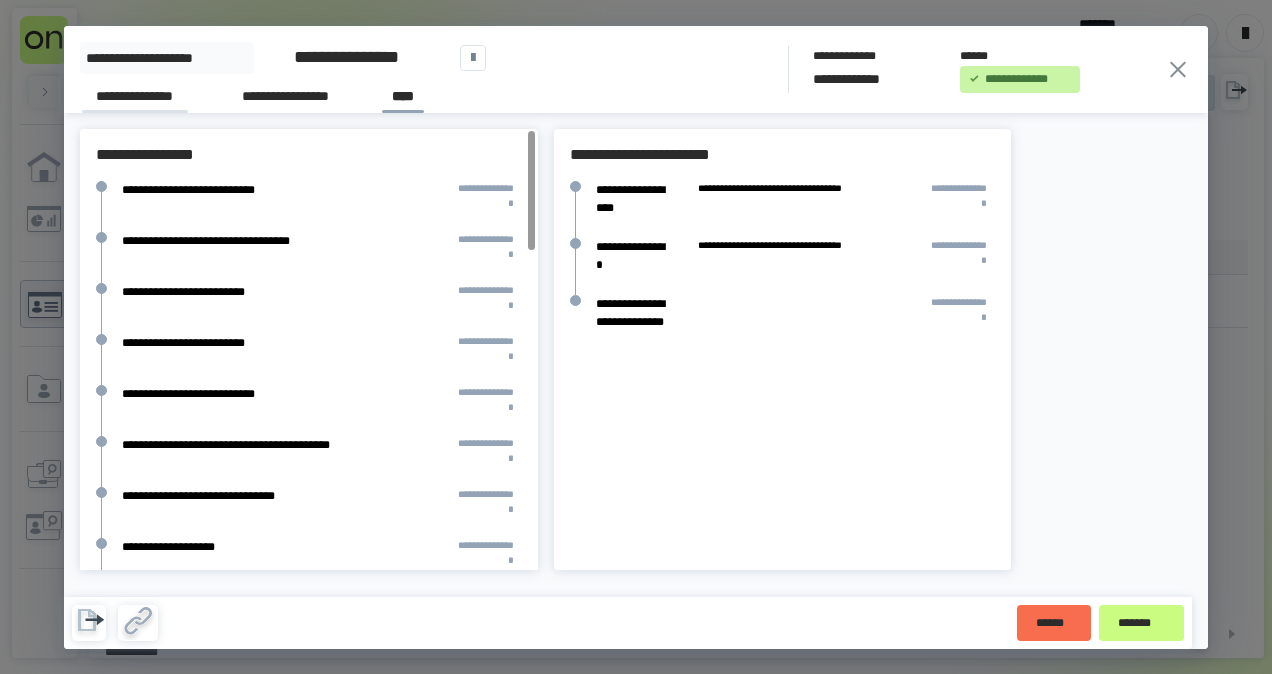 click on "**********" at bounding box center (135, 99) 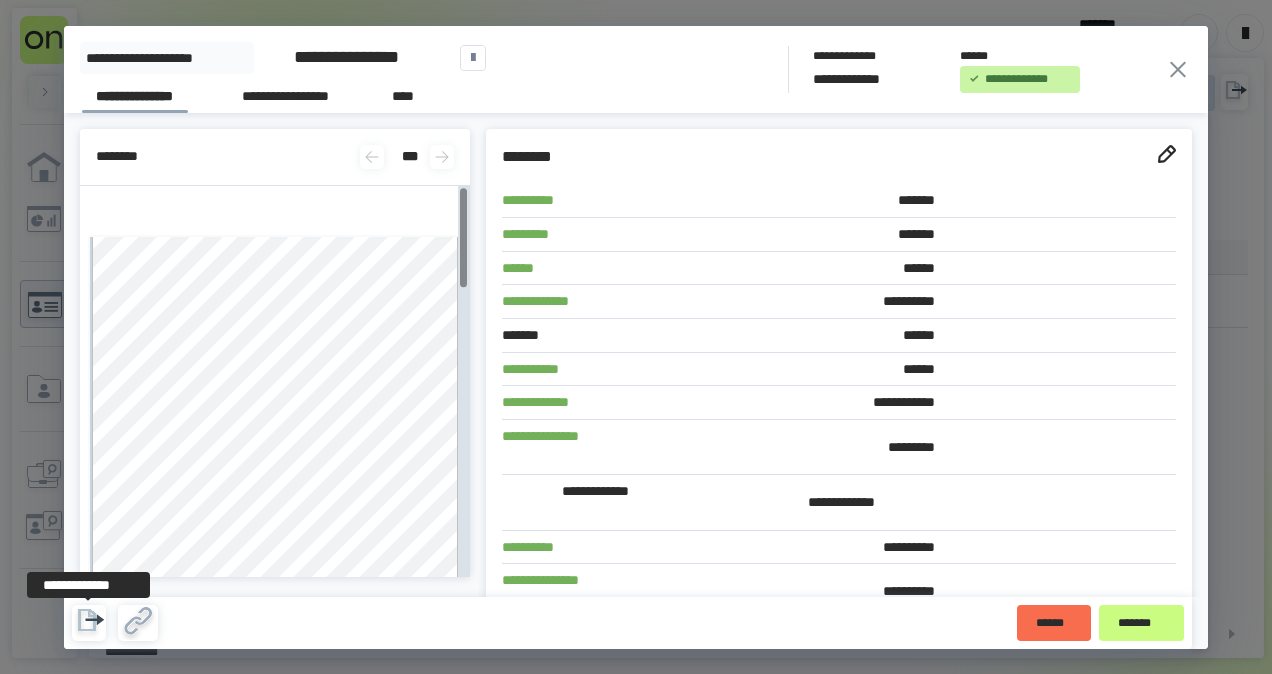 click 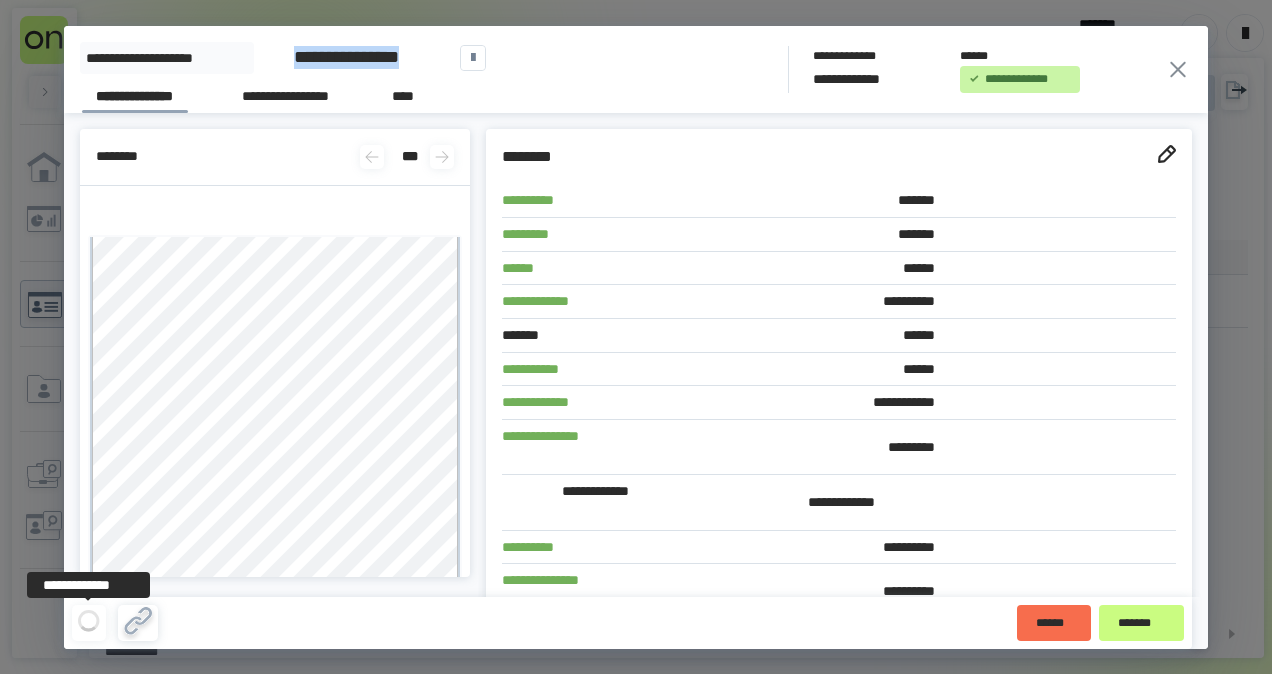 copy on "**********" 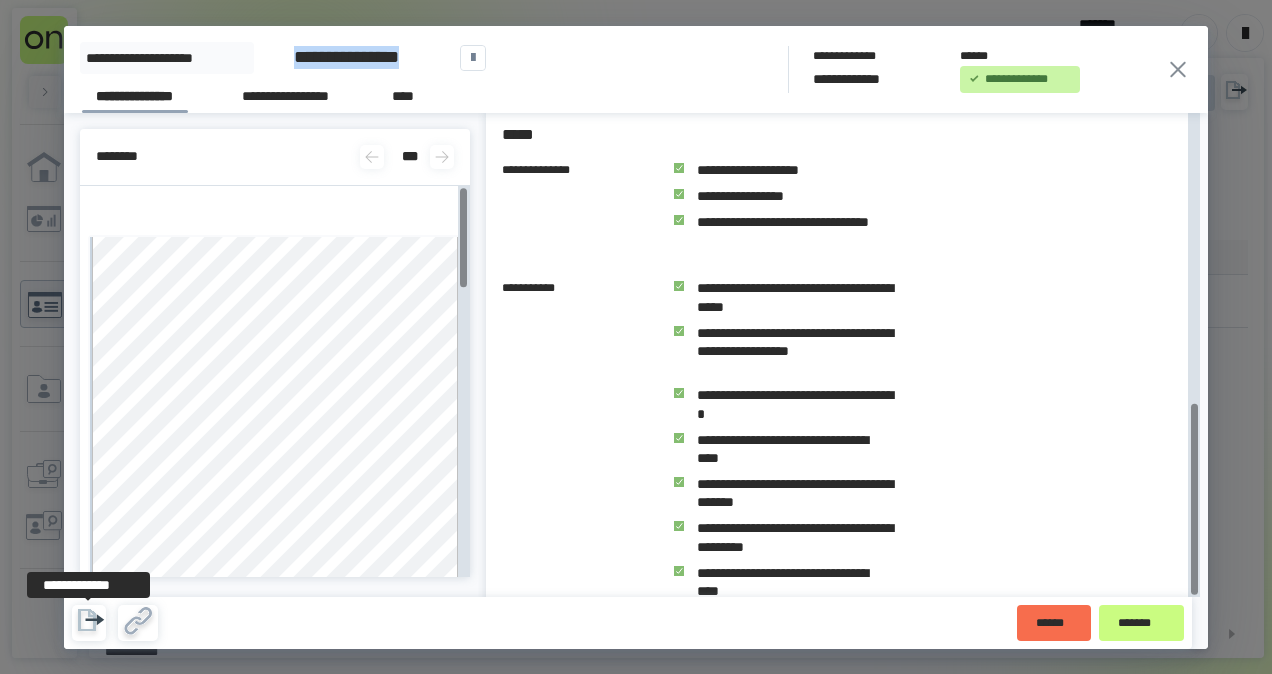 scroll, scrollTop: 730, scrollLeft: 0, axis: vertical 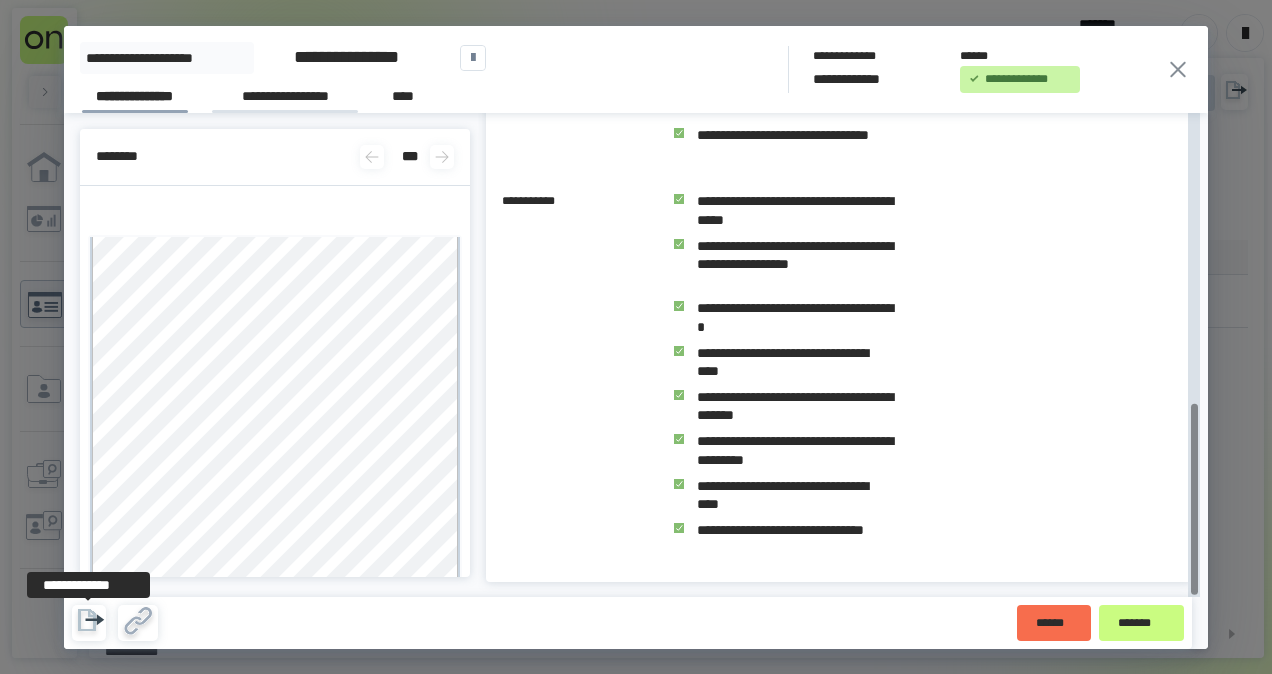 click on "**********" at bounding box center [285, 99] 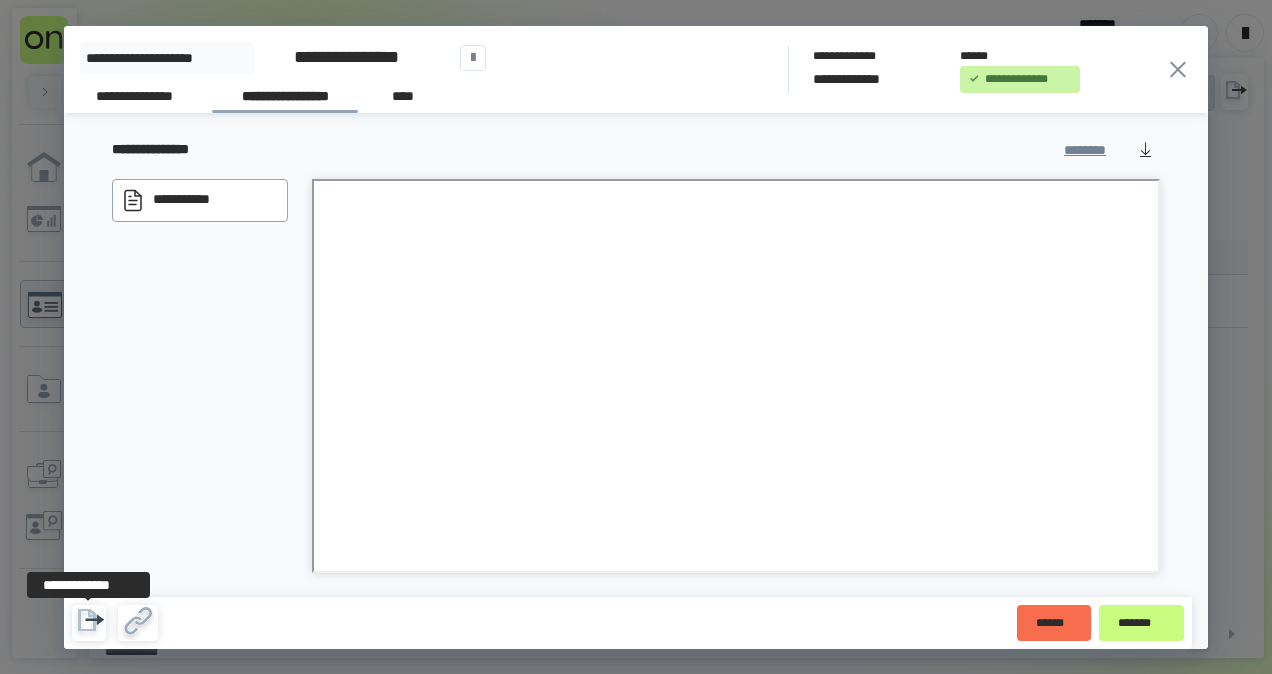 click on "**********" at bounding box center (346, 57) 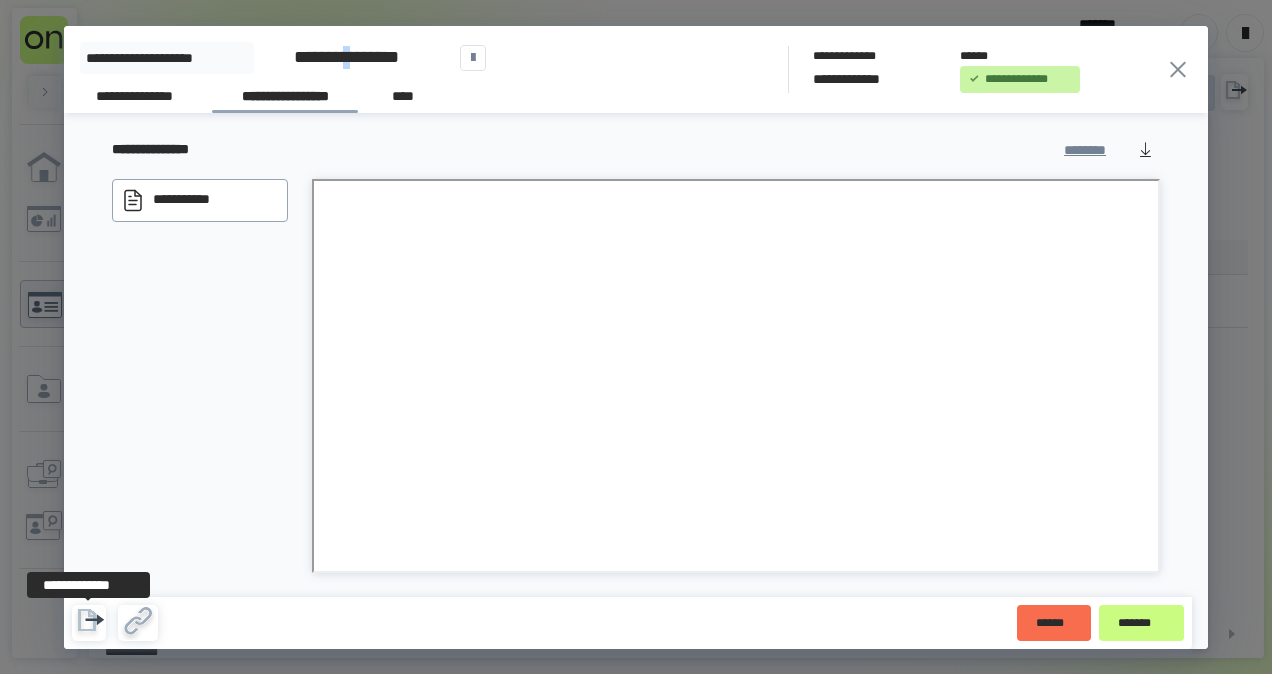 click on "**********" at bounding box center [346, 57] 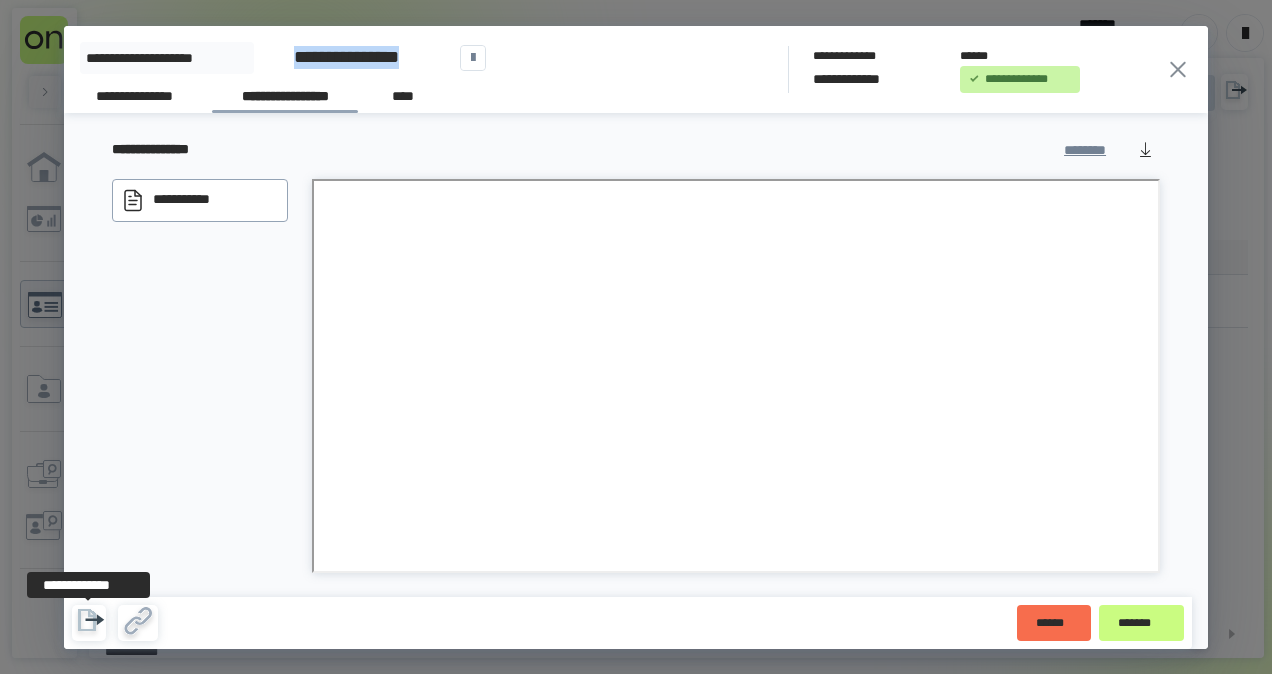 click on "**********" at bounding box center (346, 57) 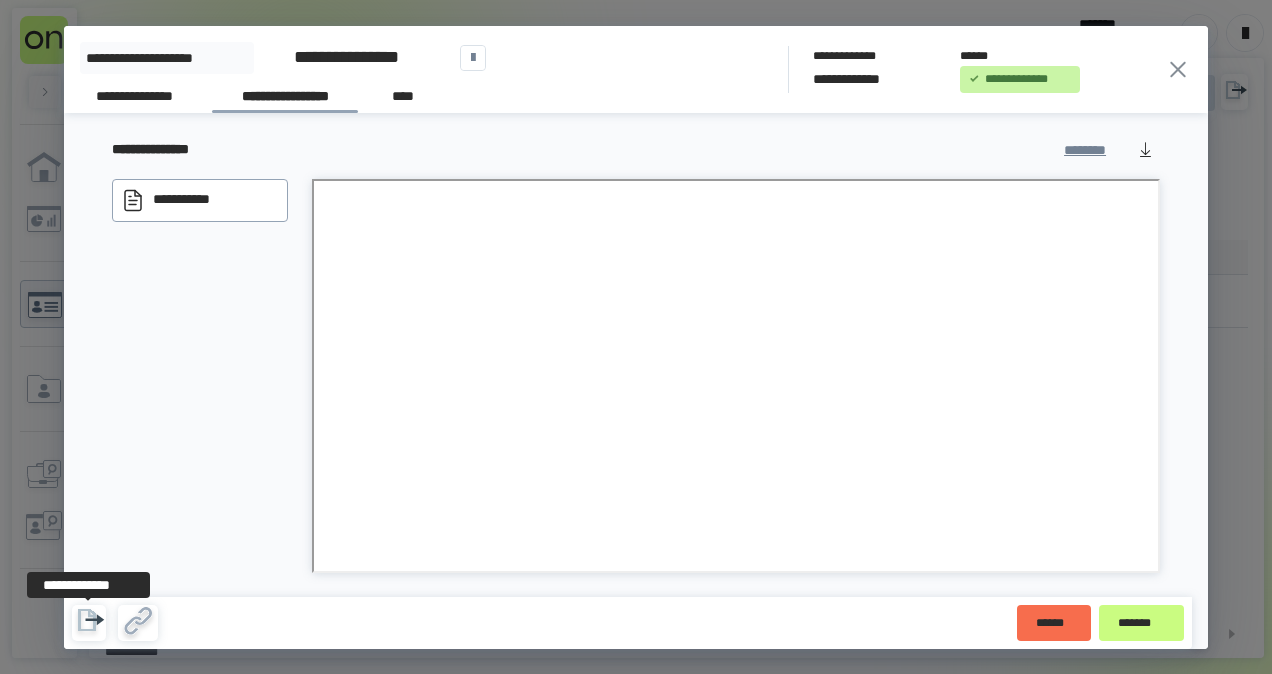 click on "**********" at bounding box center [636, 69] 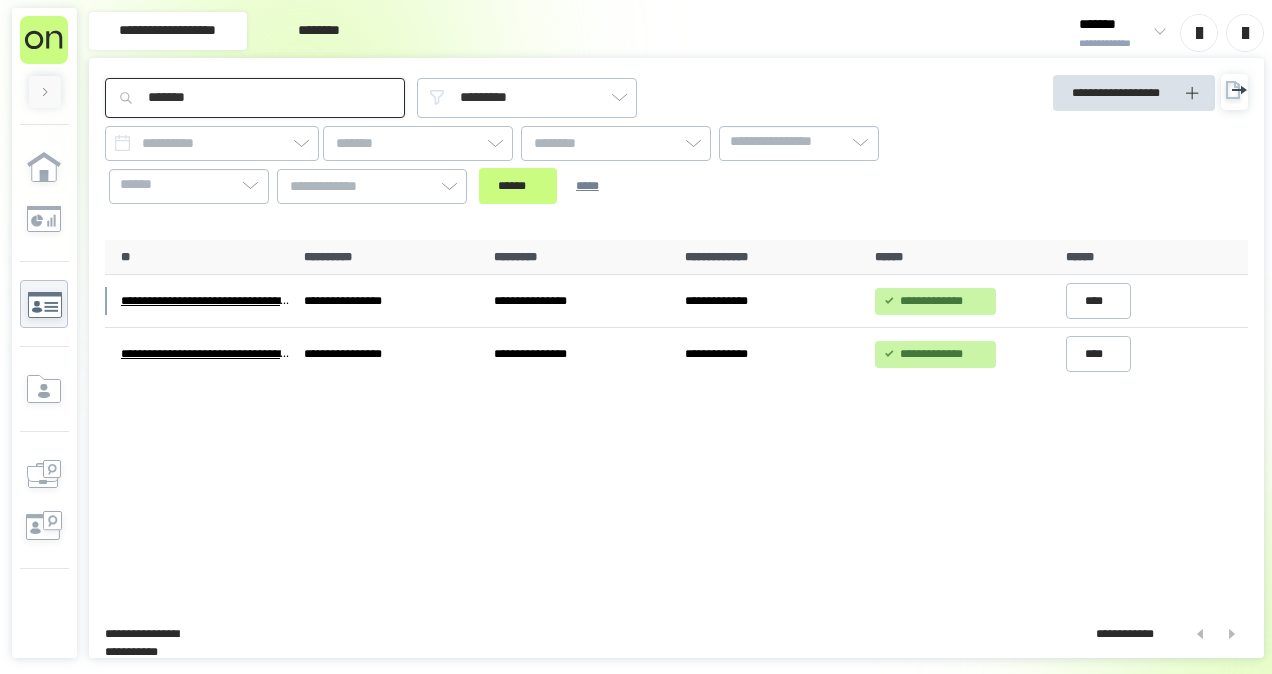 click on "*******" at bounding box center [255, 98] 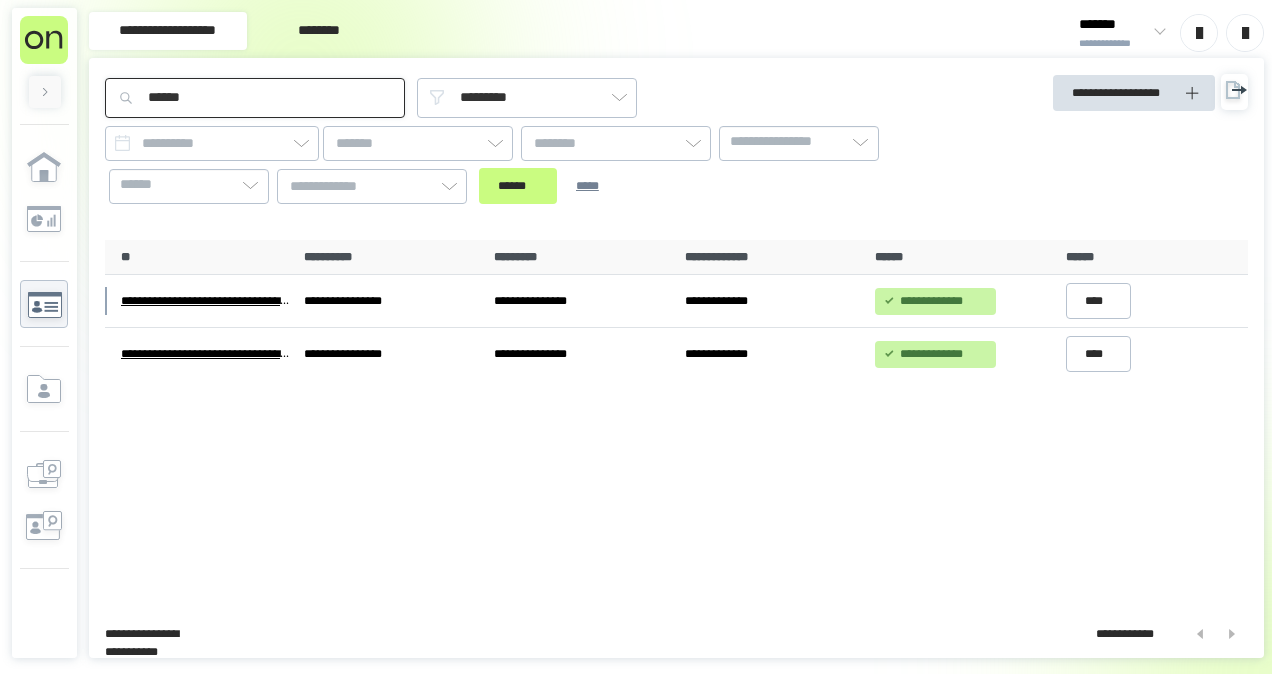type on "******" 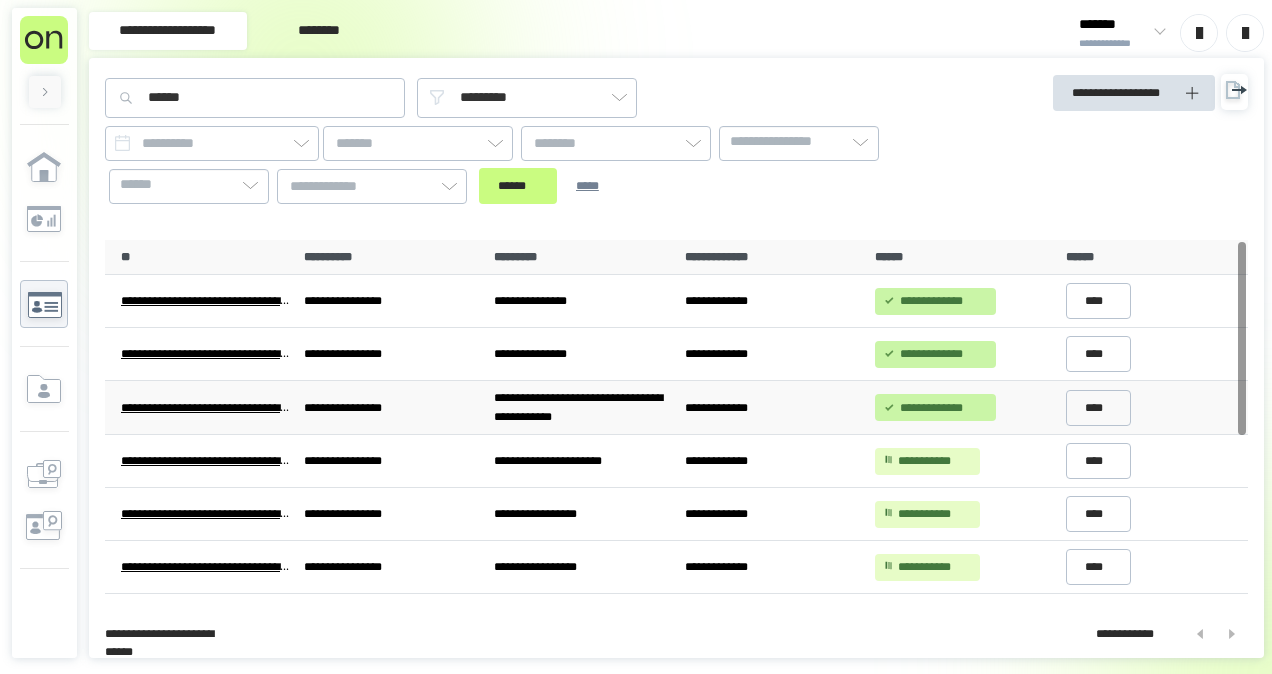 click on "**********" at bounding box center (391, 408) 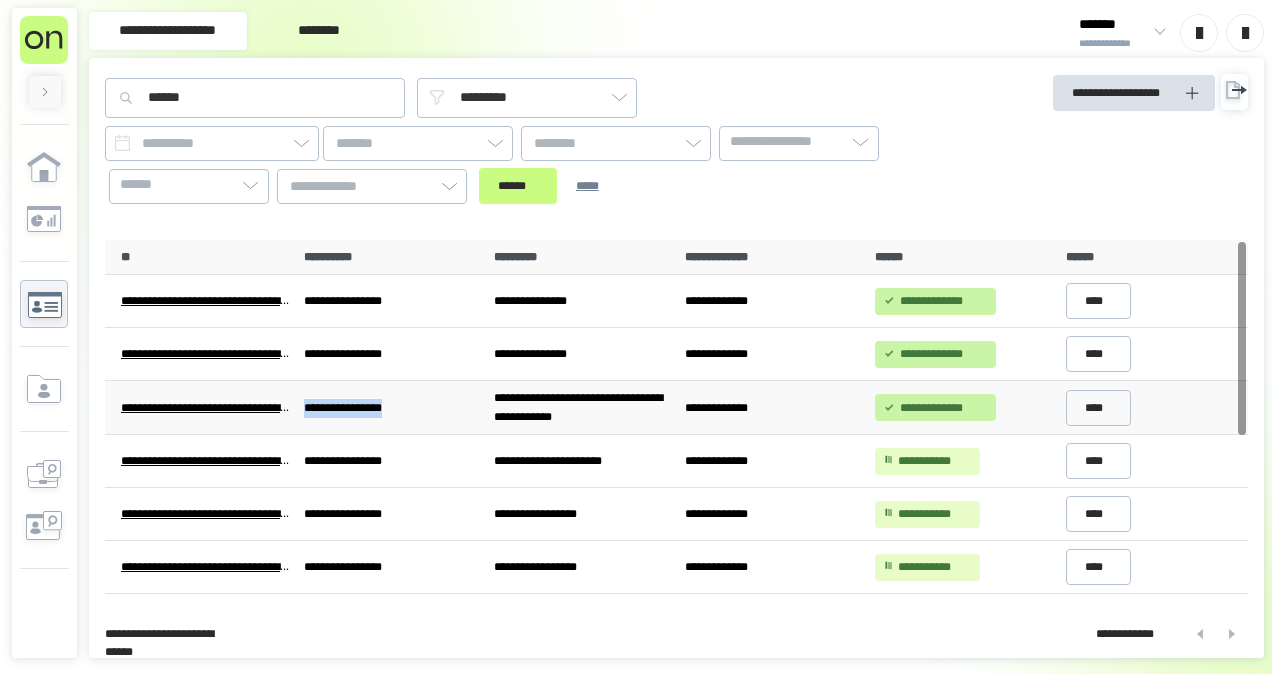 drag, startPoint x: 305, startPoint y: 406, endPoint x: 421, endPoint y: 404, distance: 116.01724 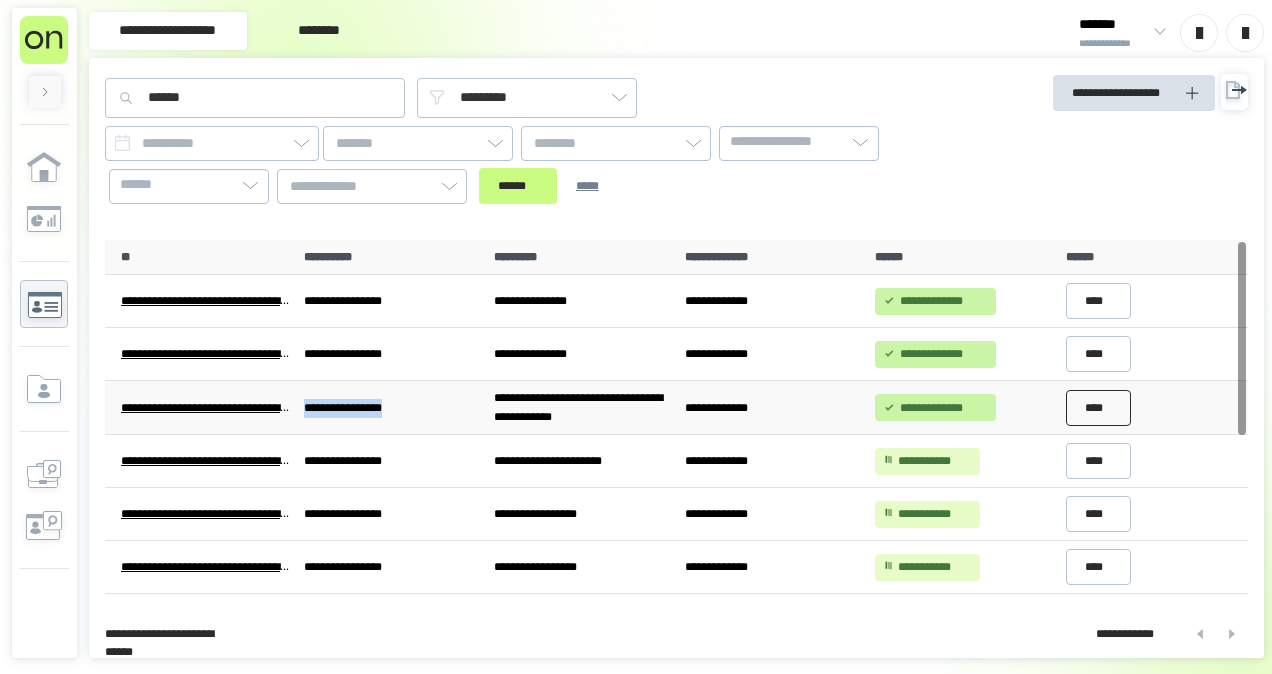 click on "****" at bounding box center (1099, 408) 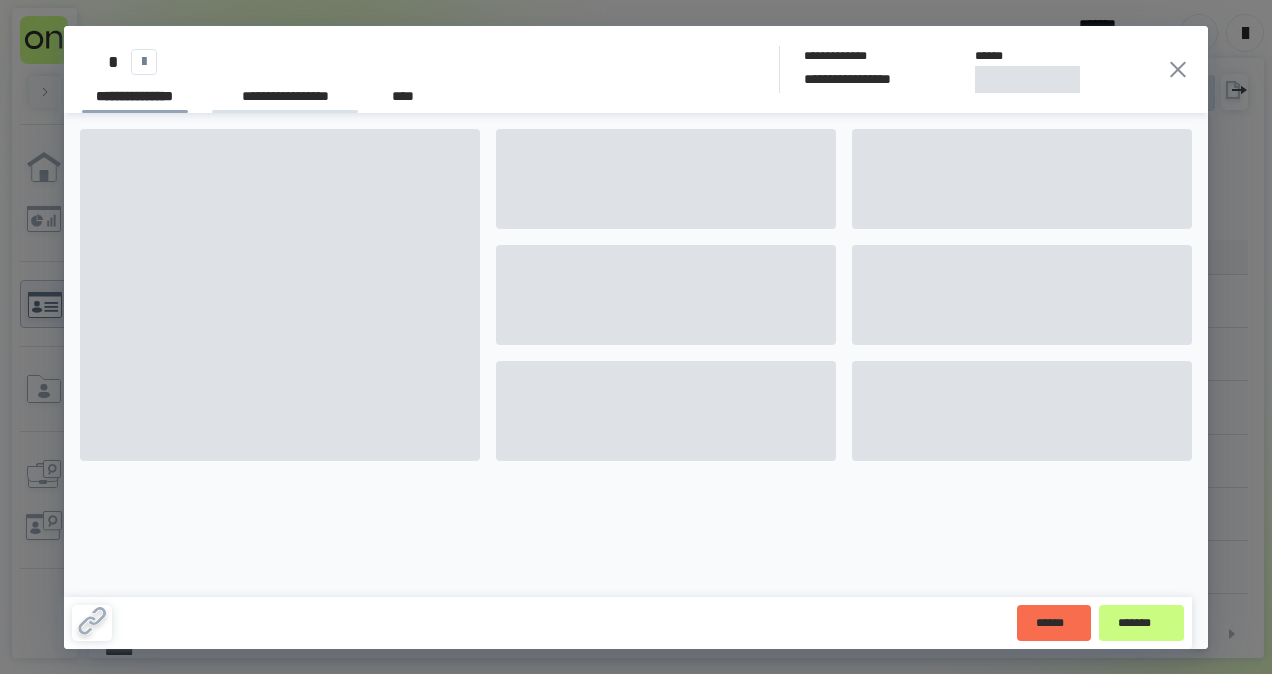 click on "**********" at bounding box center (285, 99) 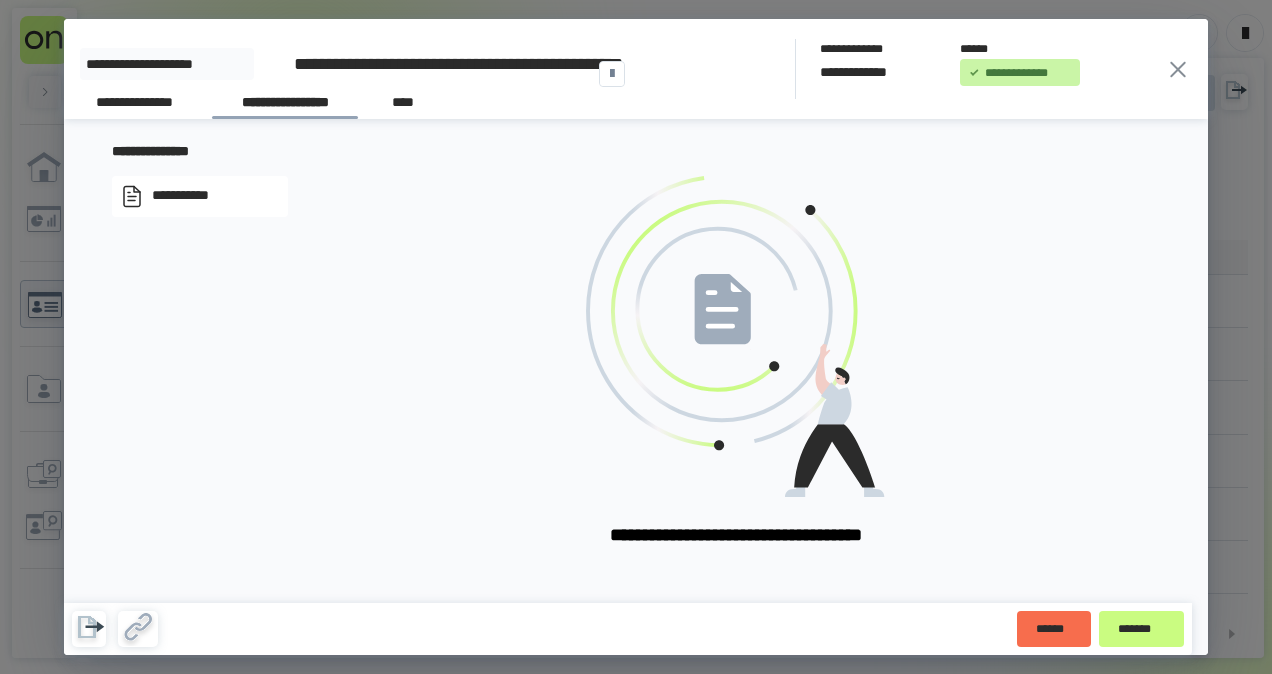 click on "**********" at bounding box center (193, 196) 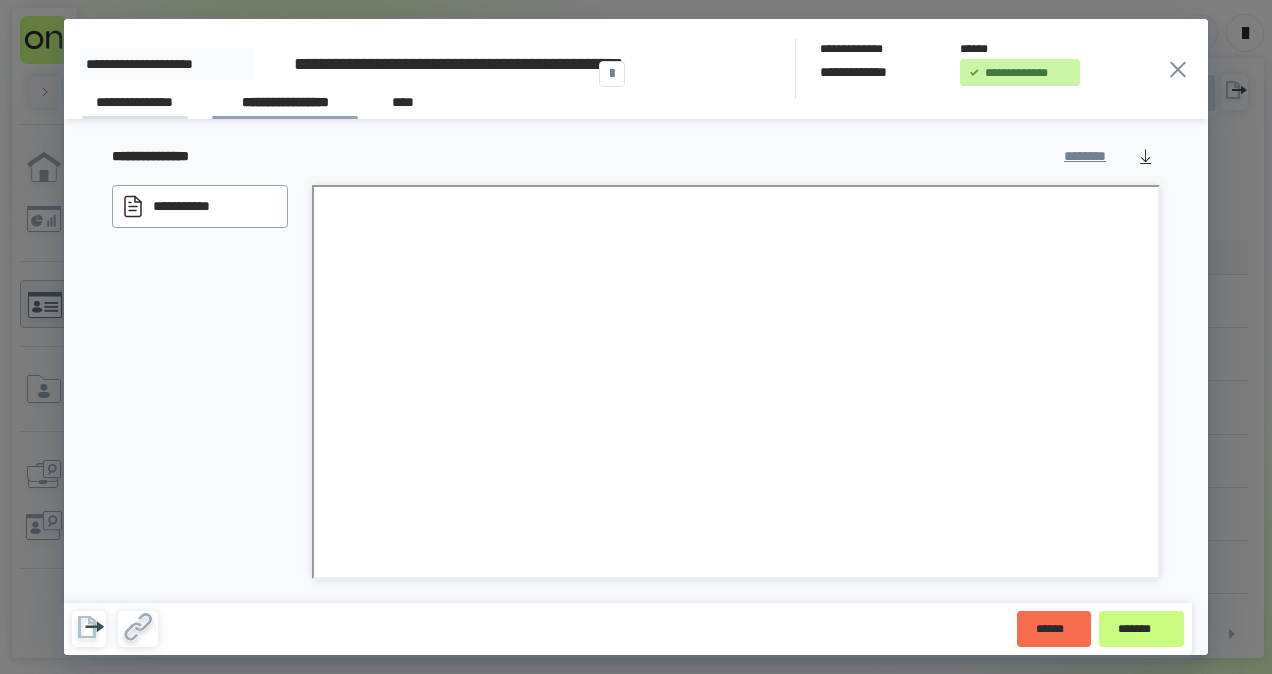 click on "**********" at bounding box center (135, 105) 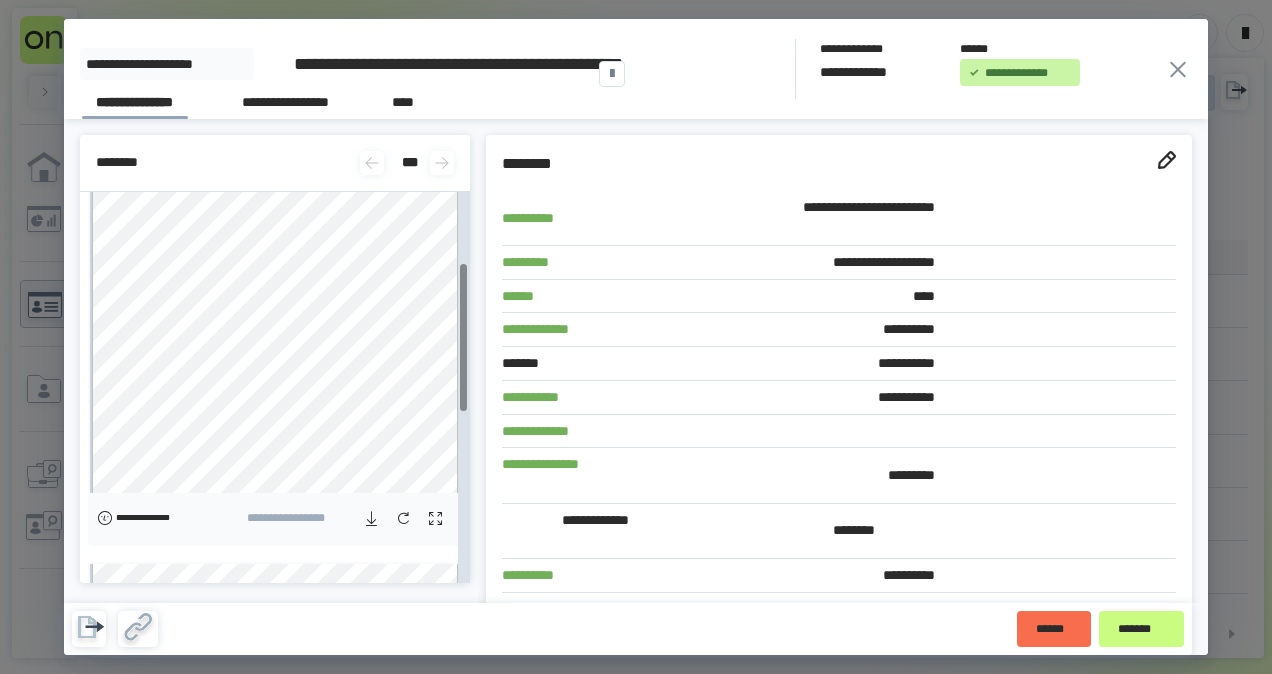 scroll, scrollTop: 190, scrollLeft: 0, axis: vertical 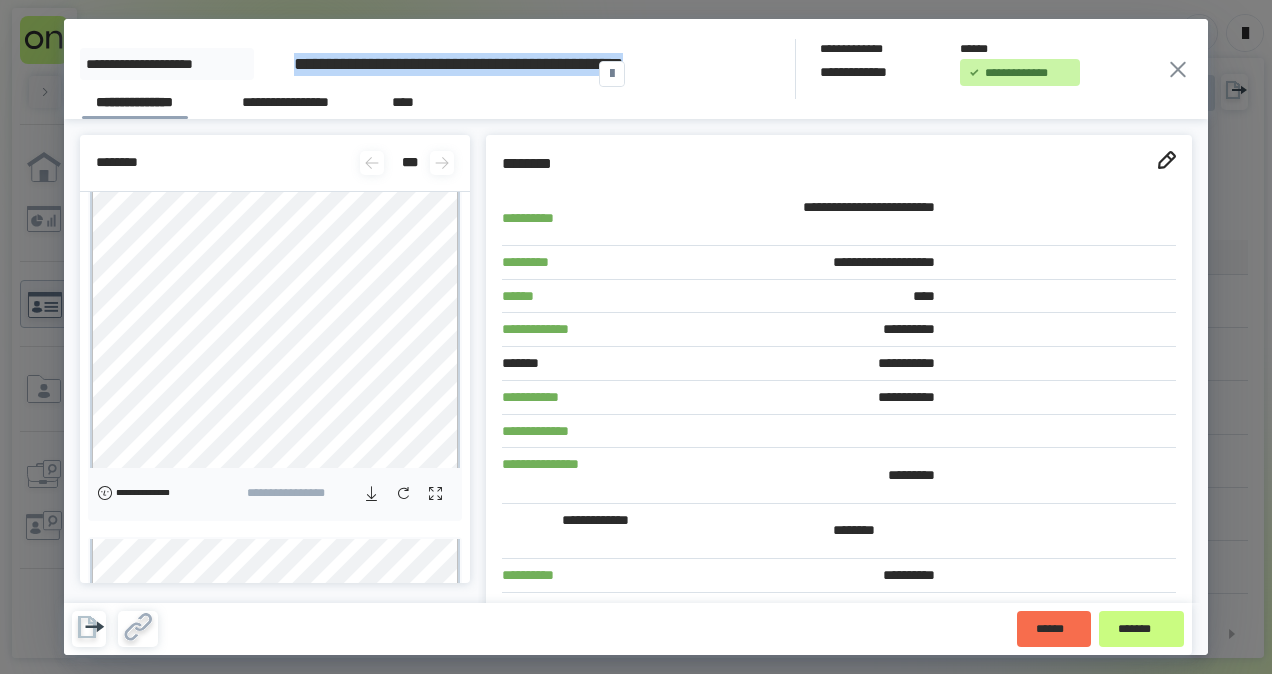 drag, startPoint x: 82, startPoint y: 72, endPoint x: 586, endPoint y: 76, distance: 504.01587 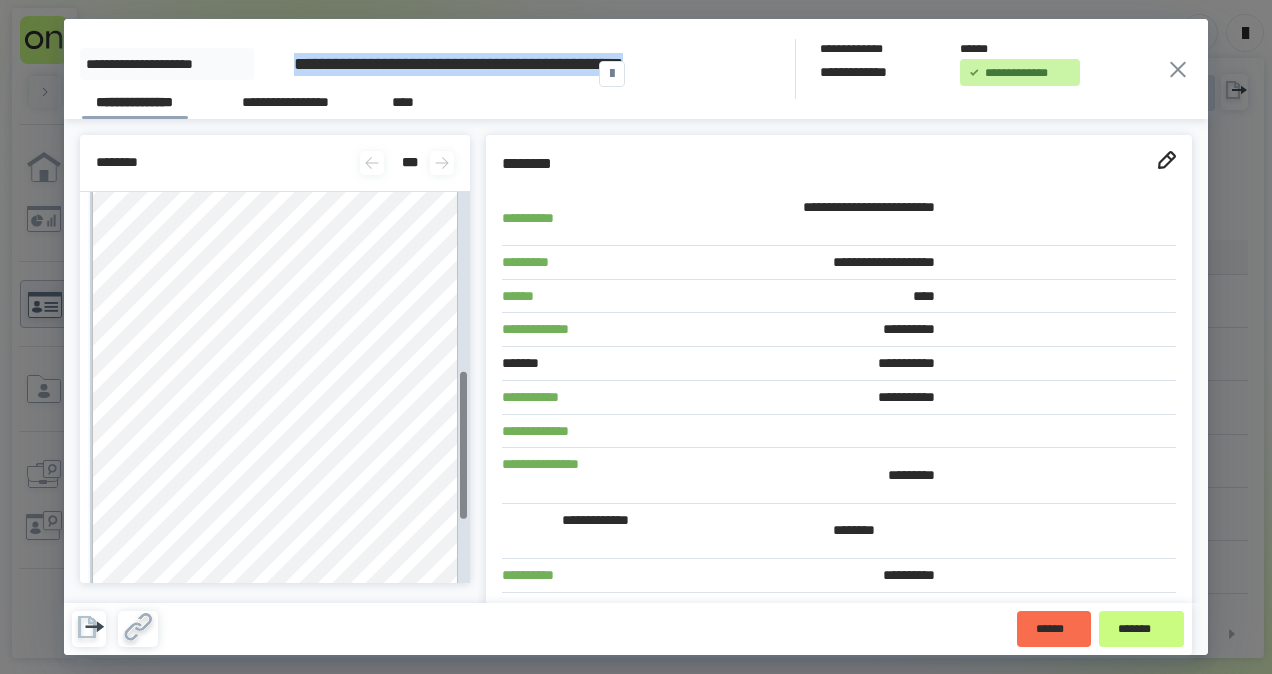 scroll, scrollTop: 550, scrollLeft: 0, axis: vertical 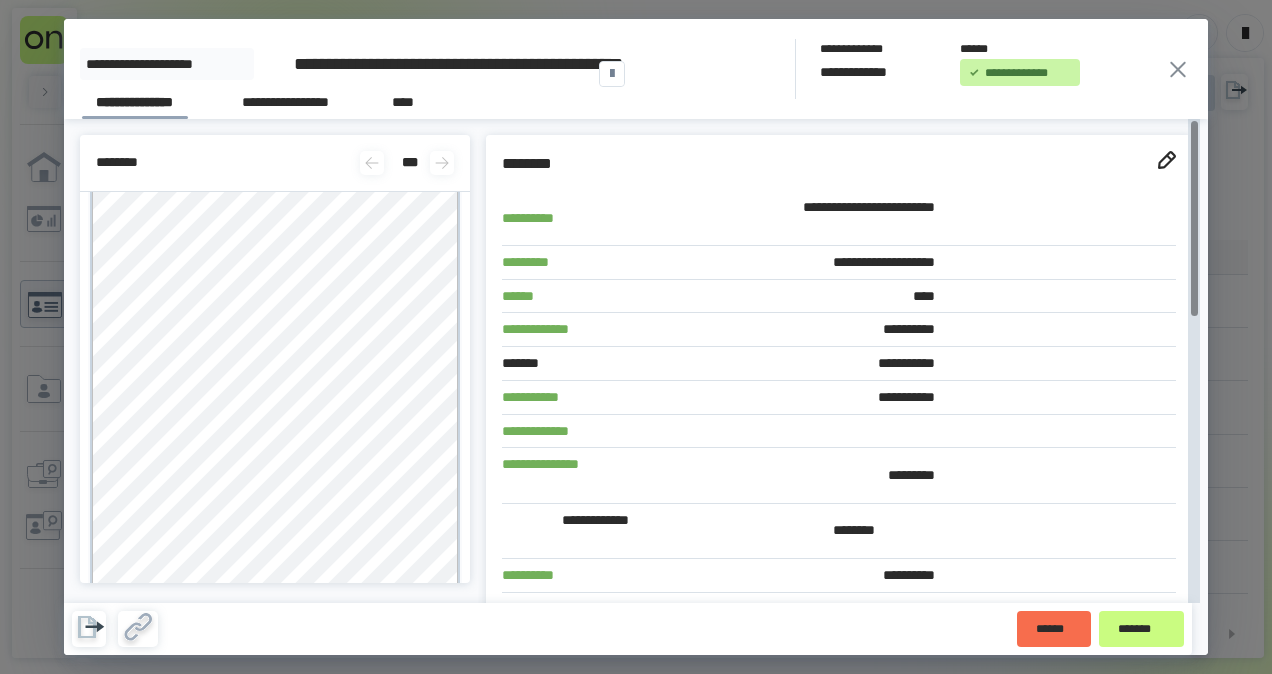 drag, startPoint x: 1021, startPoint y: 228, endPoint x: 1176, endPoint y: 228, distance: 155 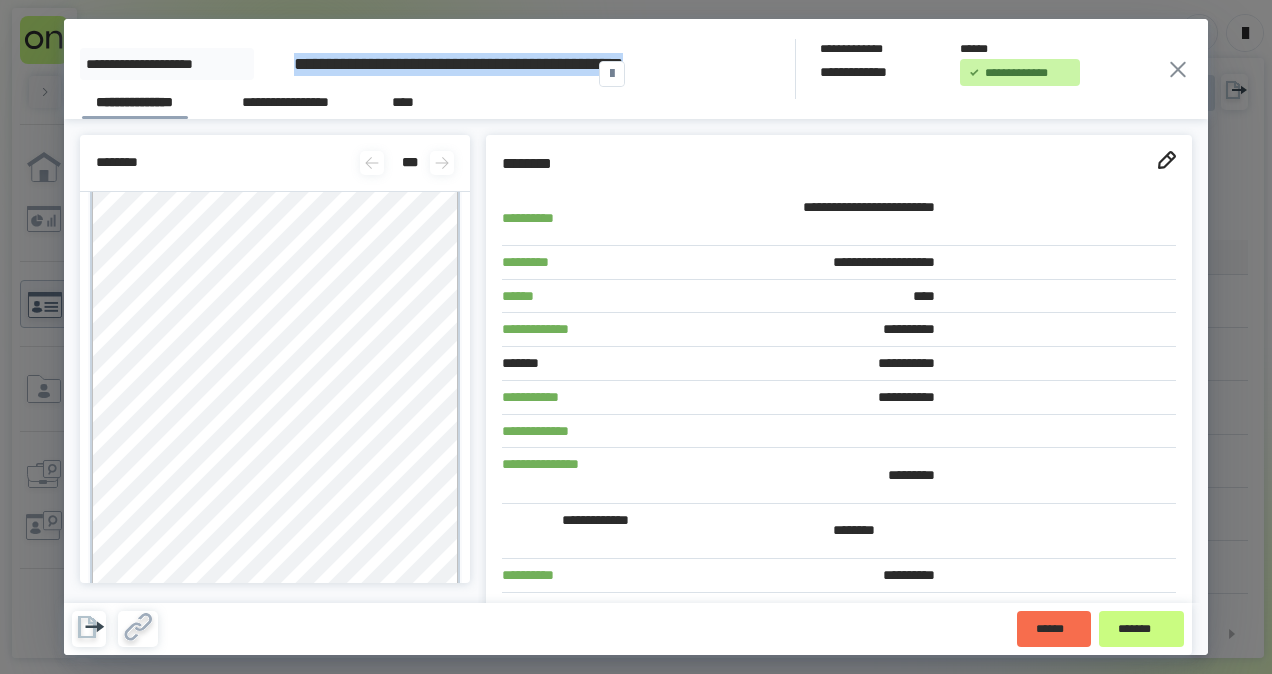 drag, startPoint x: 76, startPoint y: 68, endPoint x: 580, endPoint y: 58, distance: 504.09918 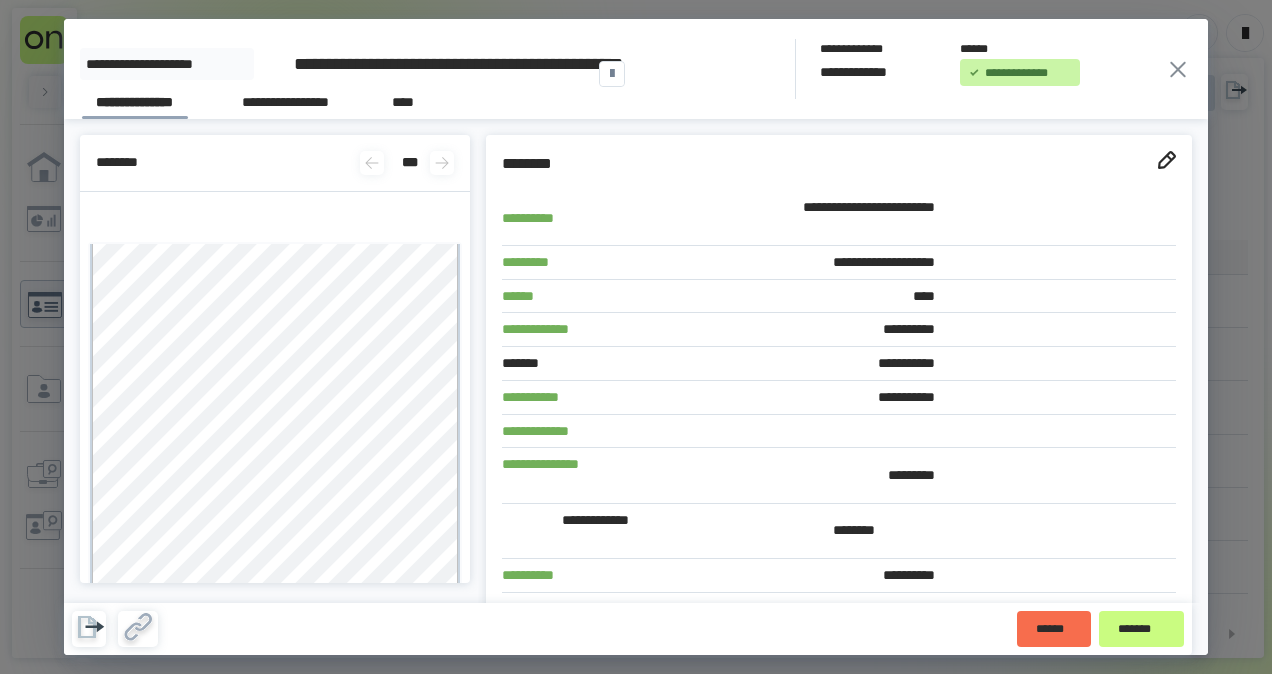 scroll, scrollTop: 0, scrollLeft: 0, axis: both 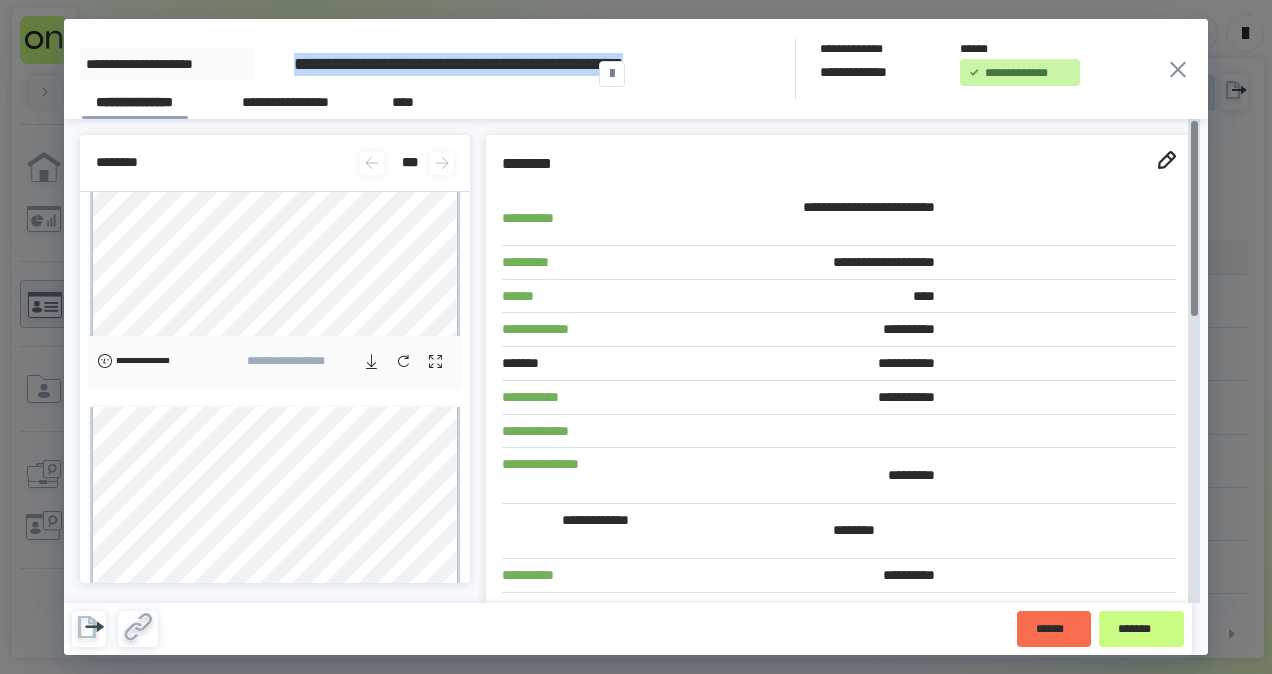 click 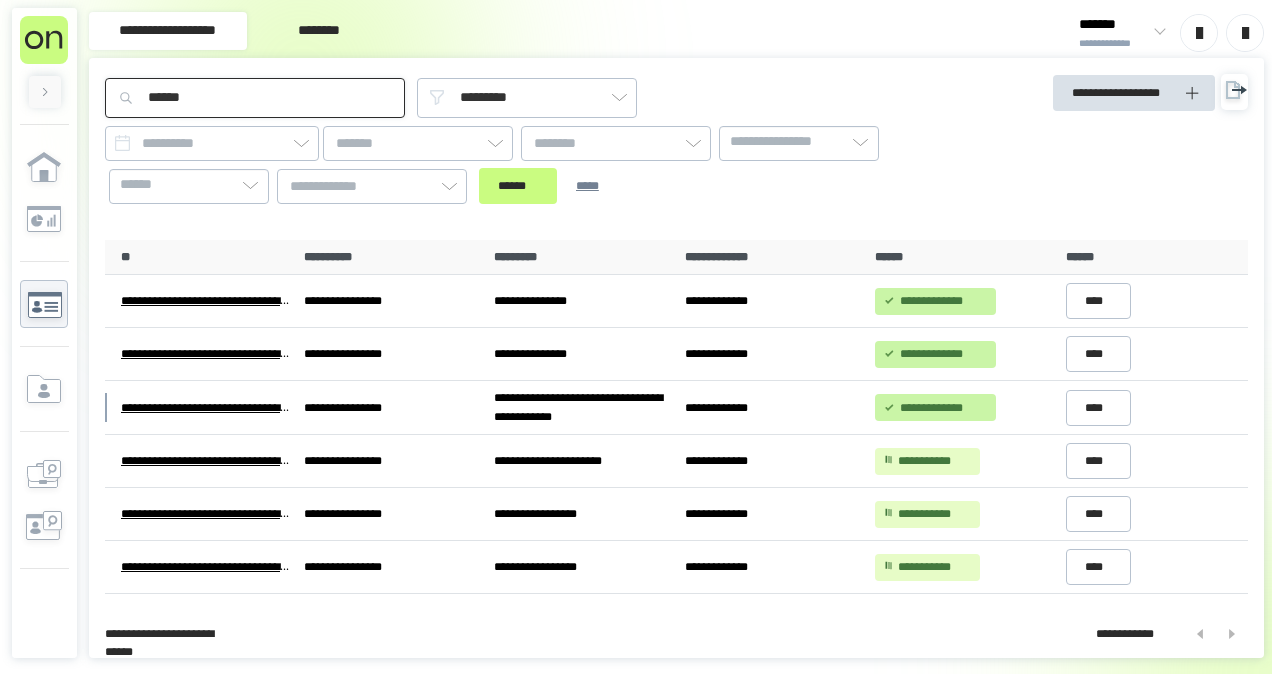 click on "******" at bounding box center [255, 98] 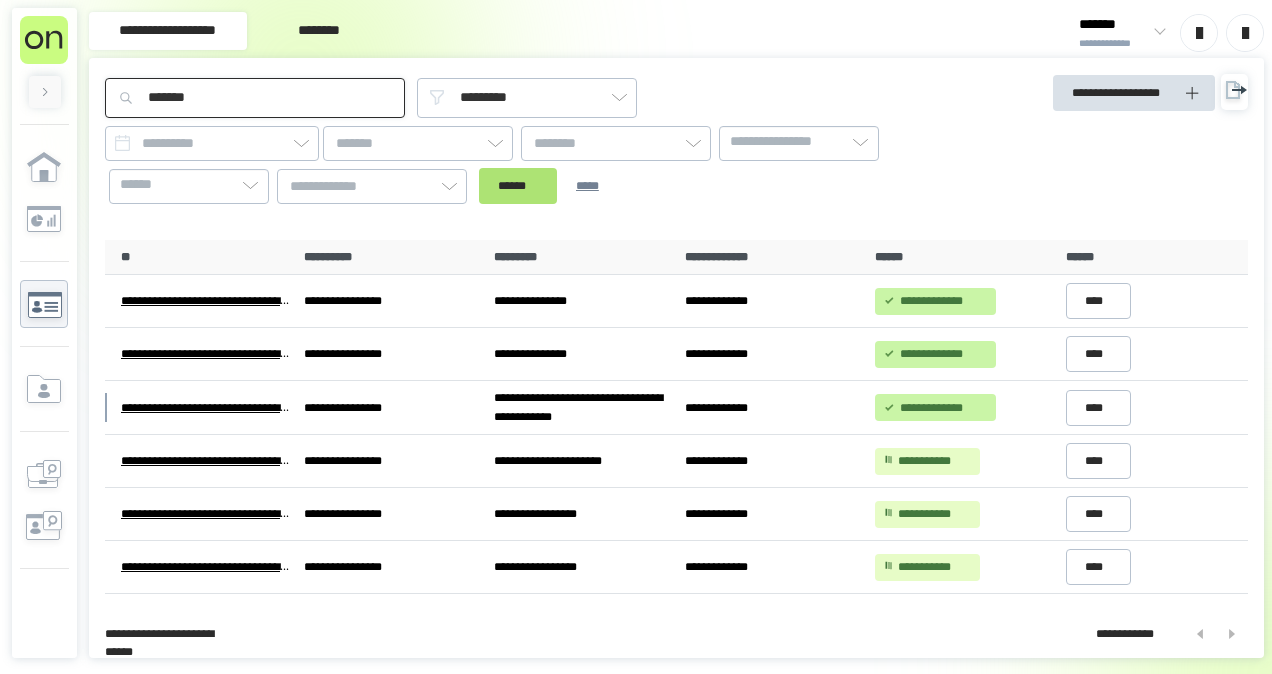 type on "*******" 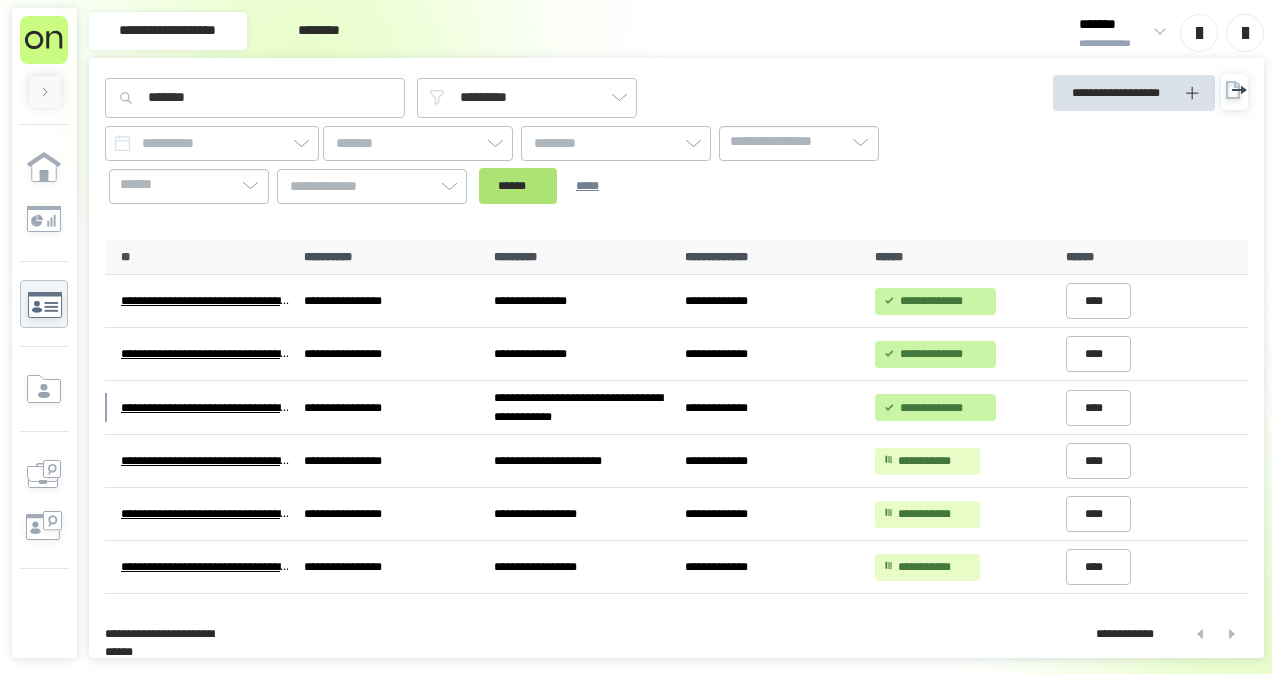 click on "******" at bounding box center [518, 186] 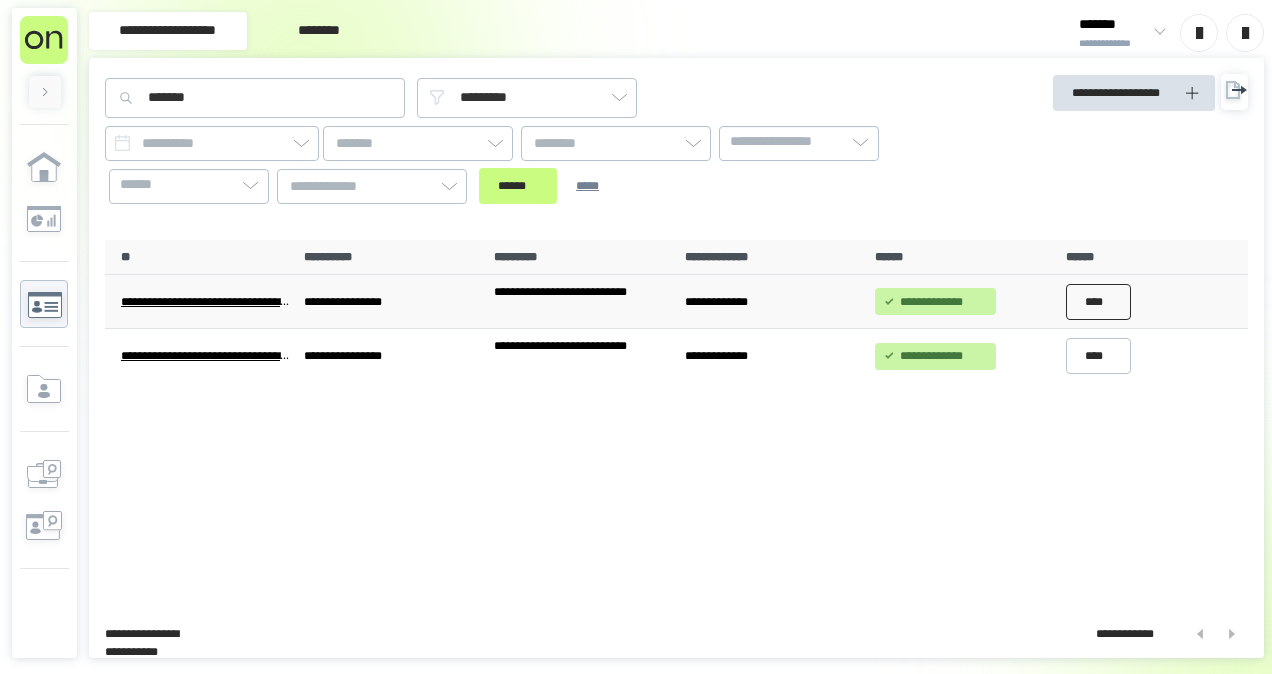click on "****" at bounding box center (1099, 302) 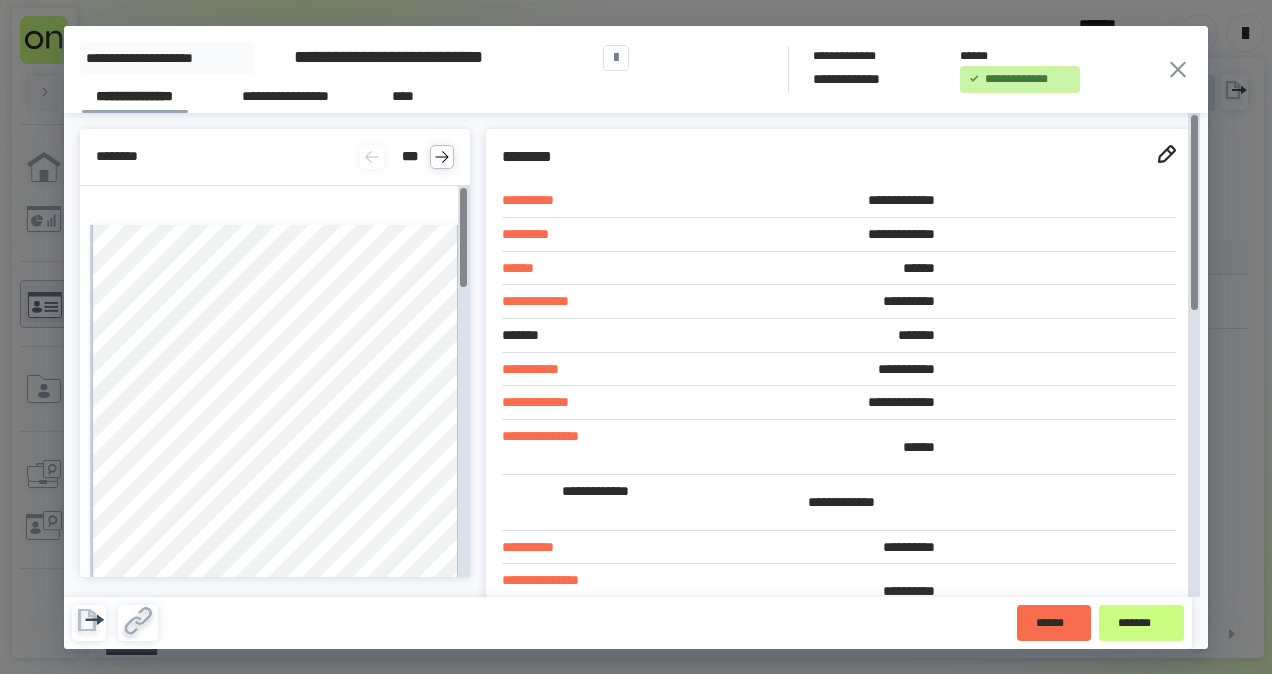 scroll, scrollTop: 0, scrollLeft: 0, axis: both 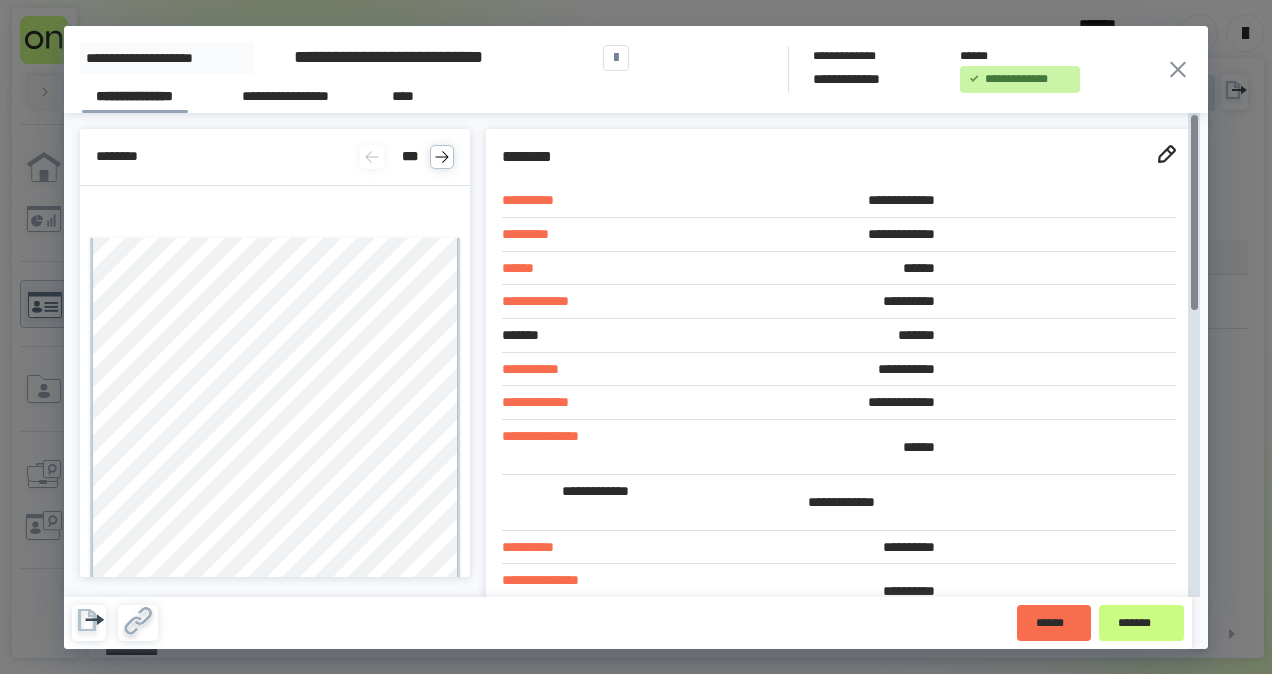 drag, startPoint x: 1017, startPoint y: 249, endPoint x: 1163, endPoint y: 247, distance: 146.0137 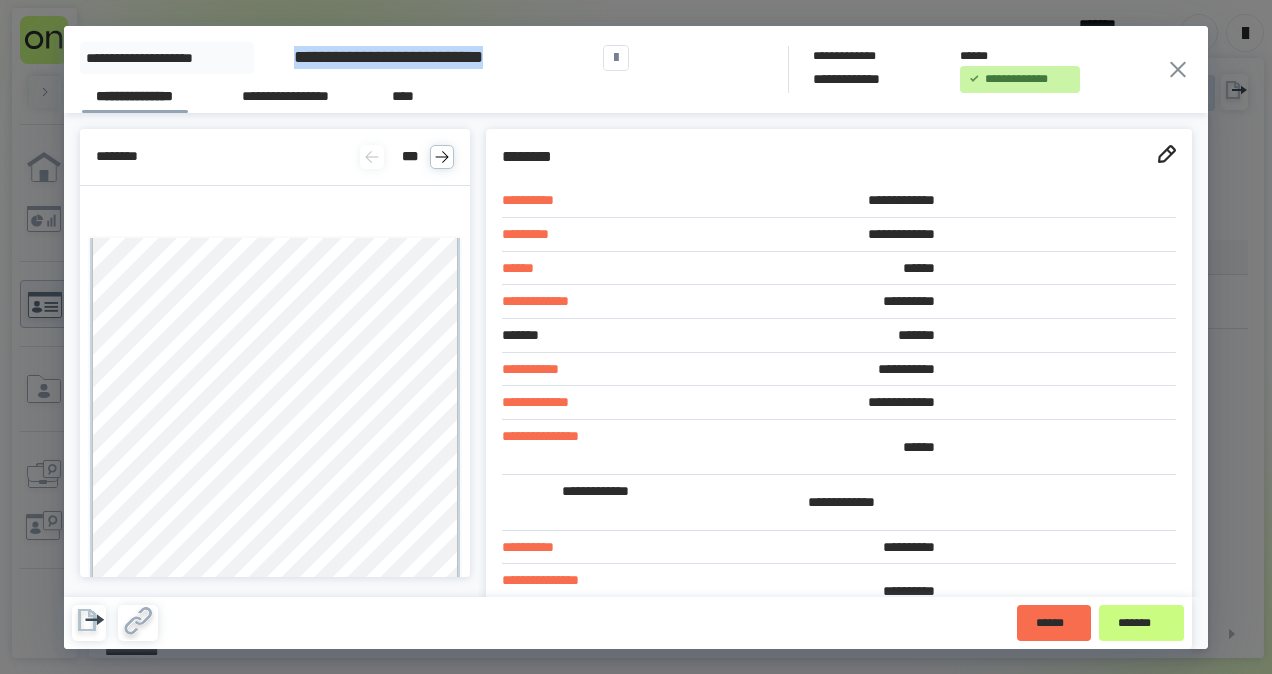 drag, startPoint x: 292, startPoint y: 53, endPoint x: 588, endPoint y: 25, distance: 297.32138 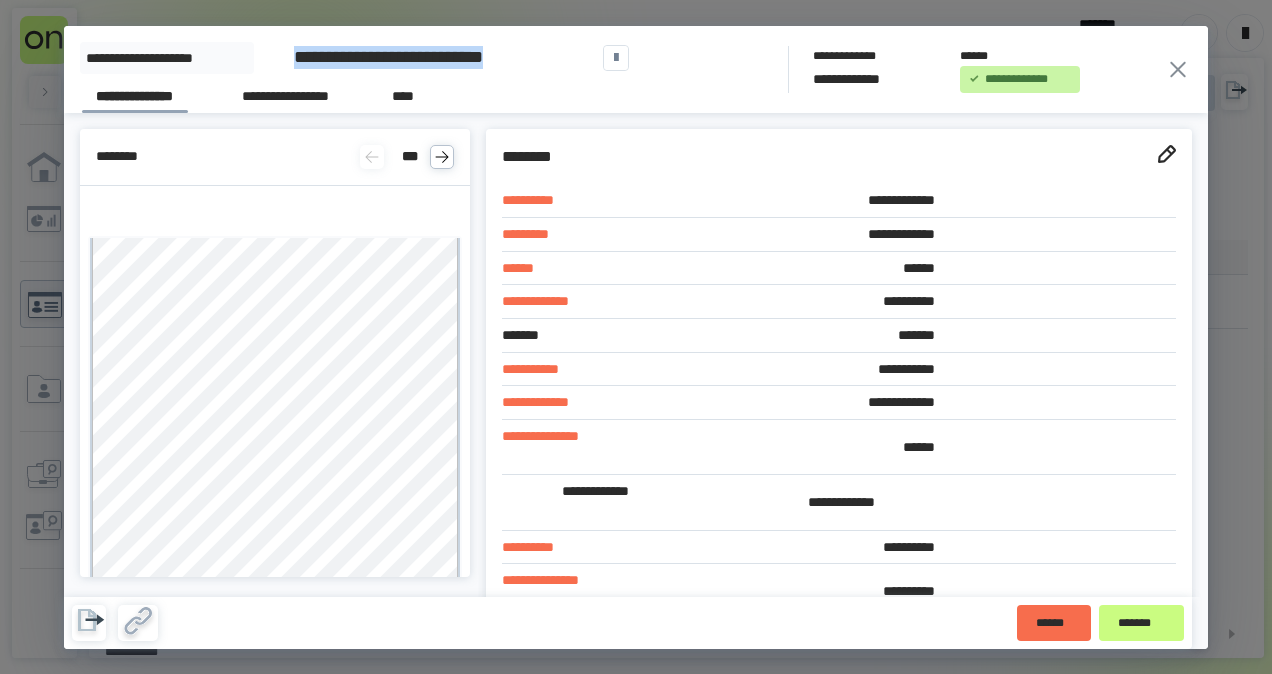 copy on "**********" 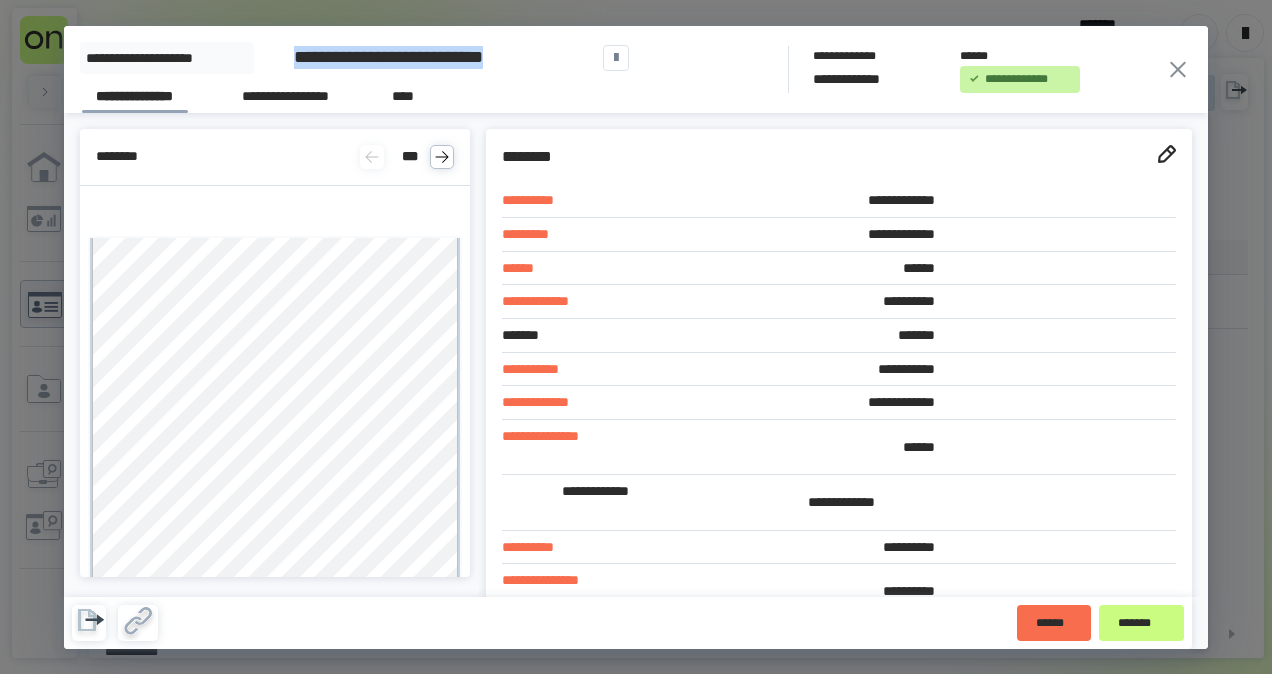copy on "**********" 